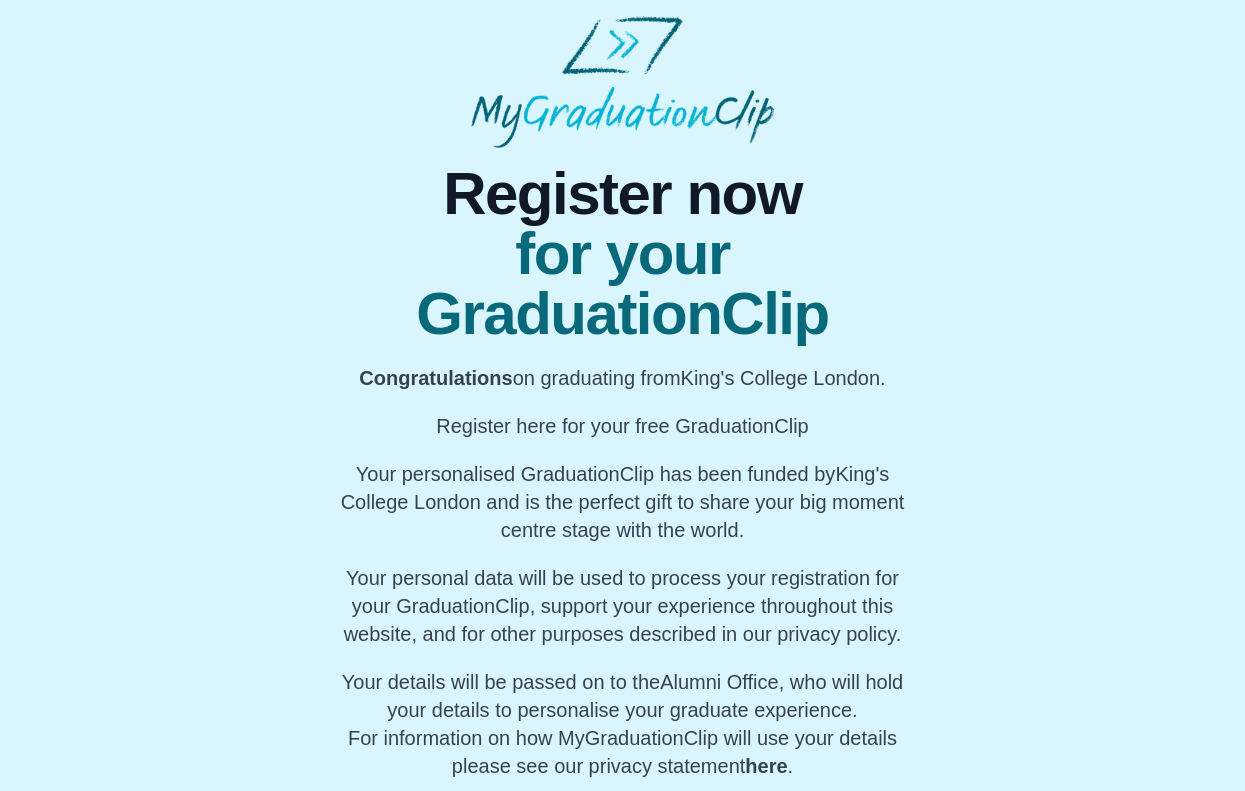 scroll, scrollTop: 55, scrollLeft: 0, axis: vertical 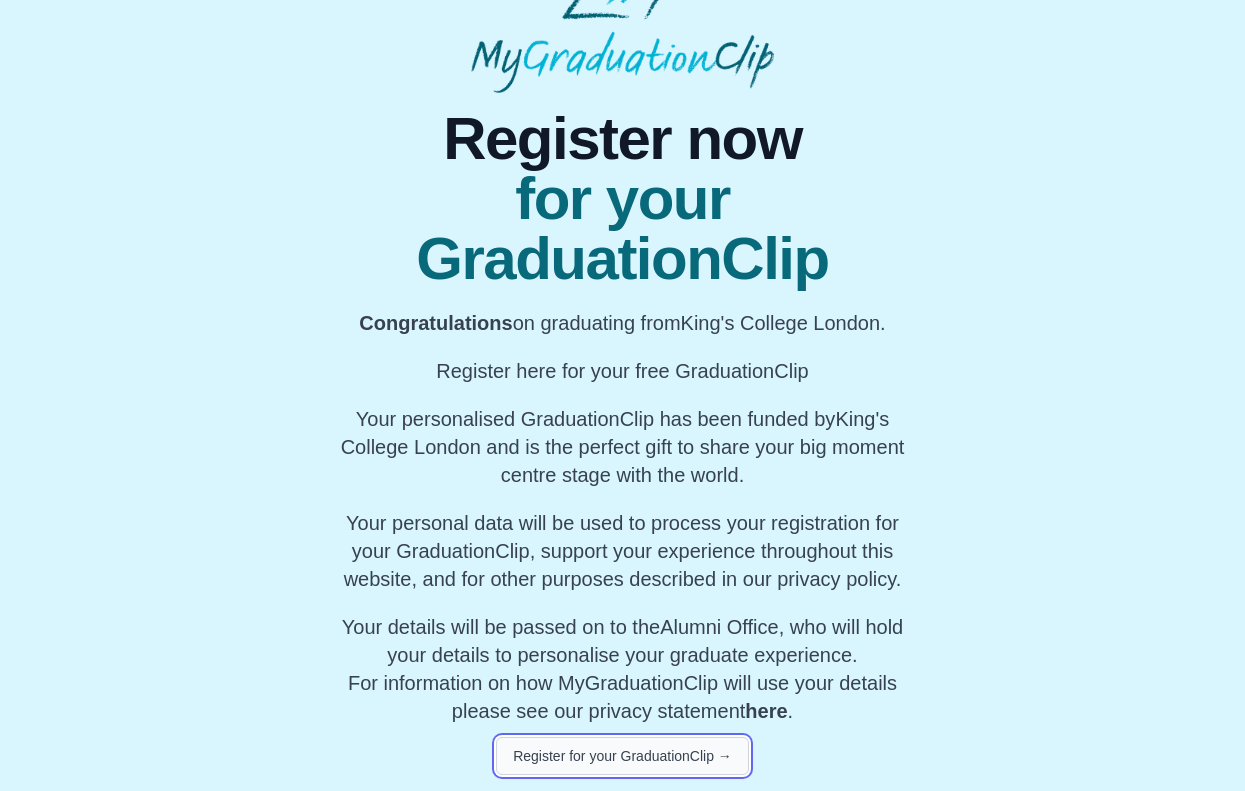 click on "Register for your GraduationClip →" at bounding box center [622, 756] 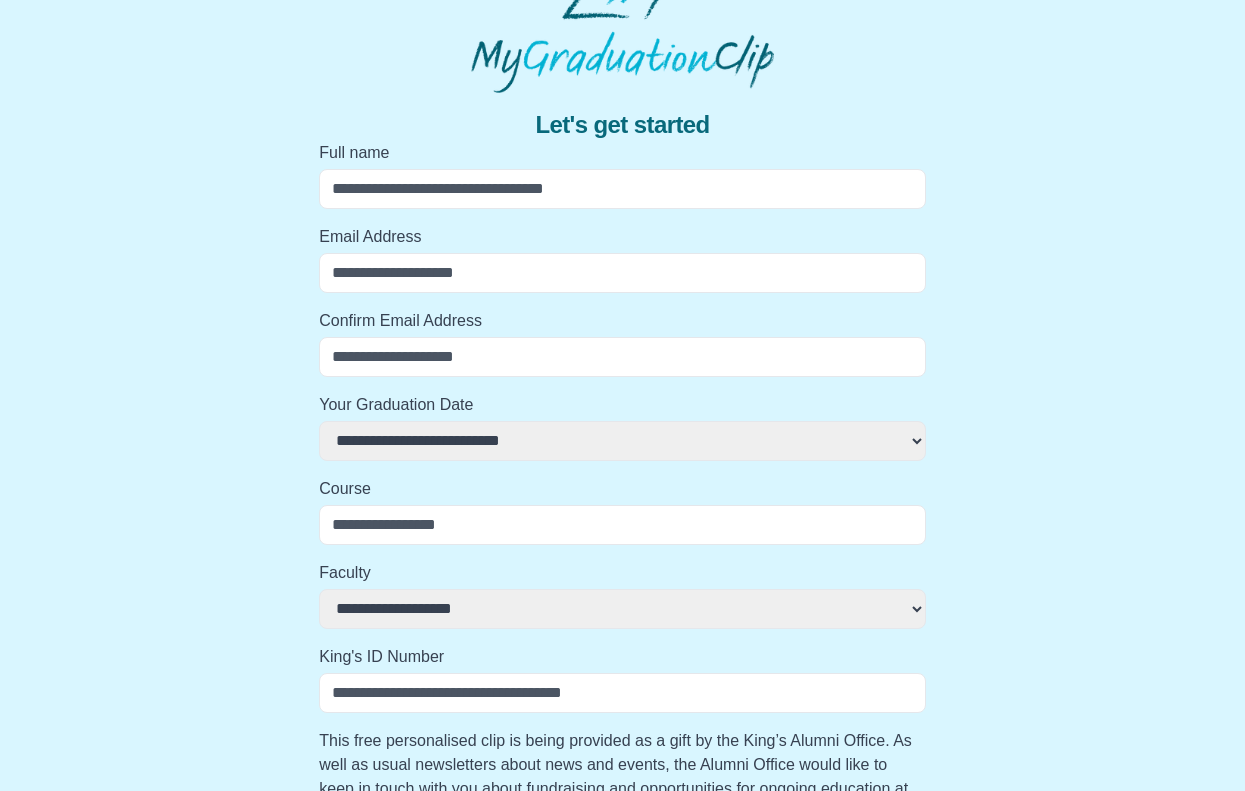 click on "Full name" at bounding box center (622, 189) 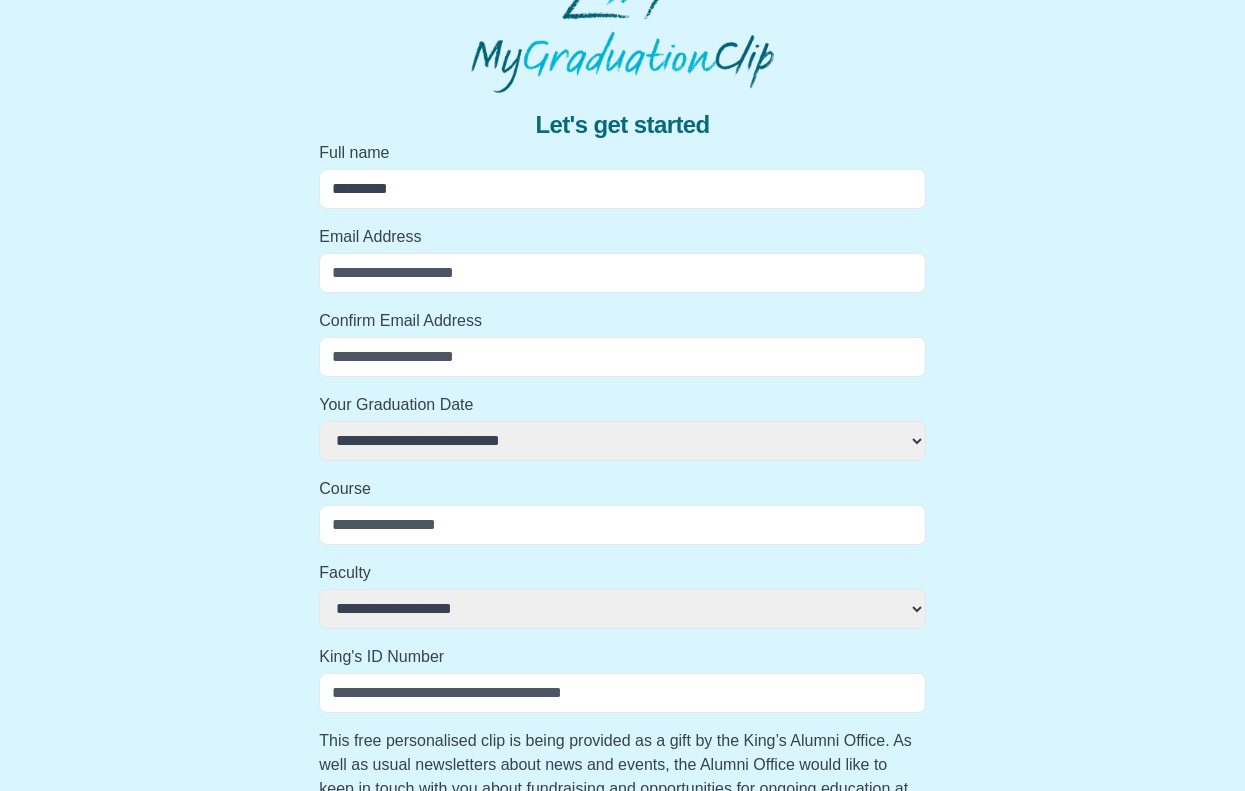 type on "**********" 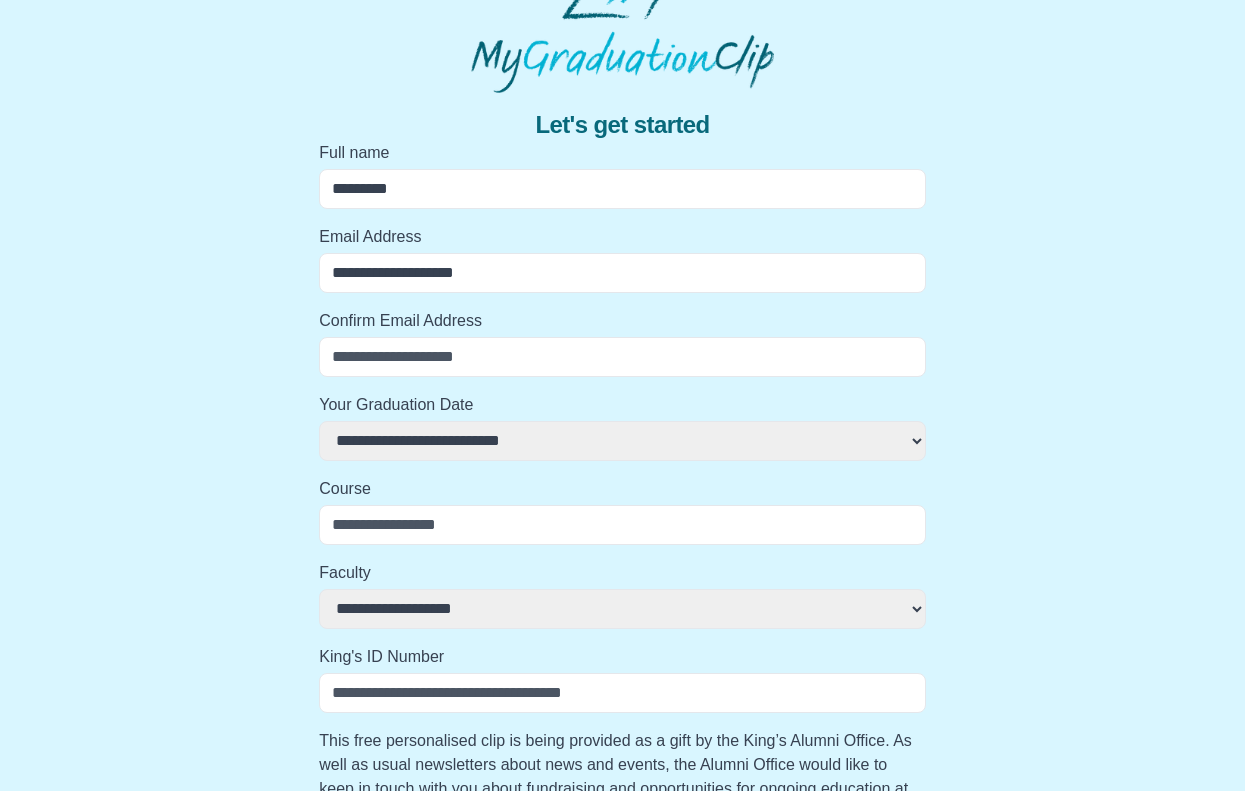 type on "**********" 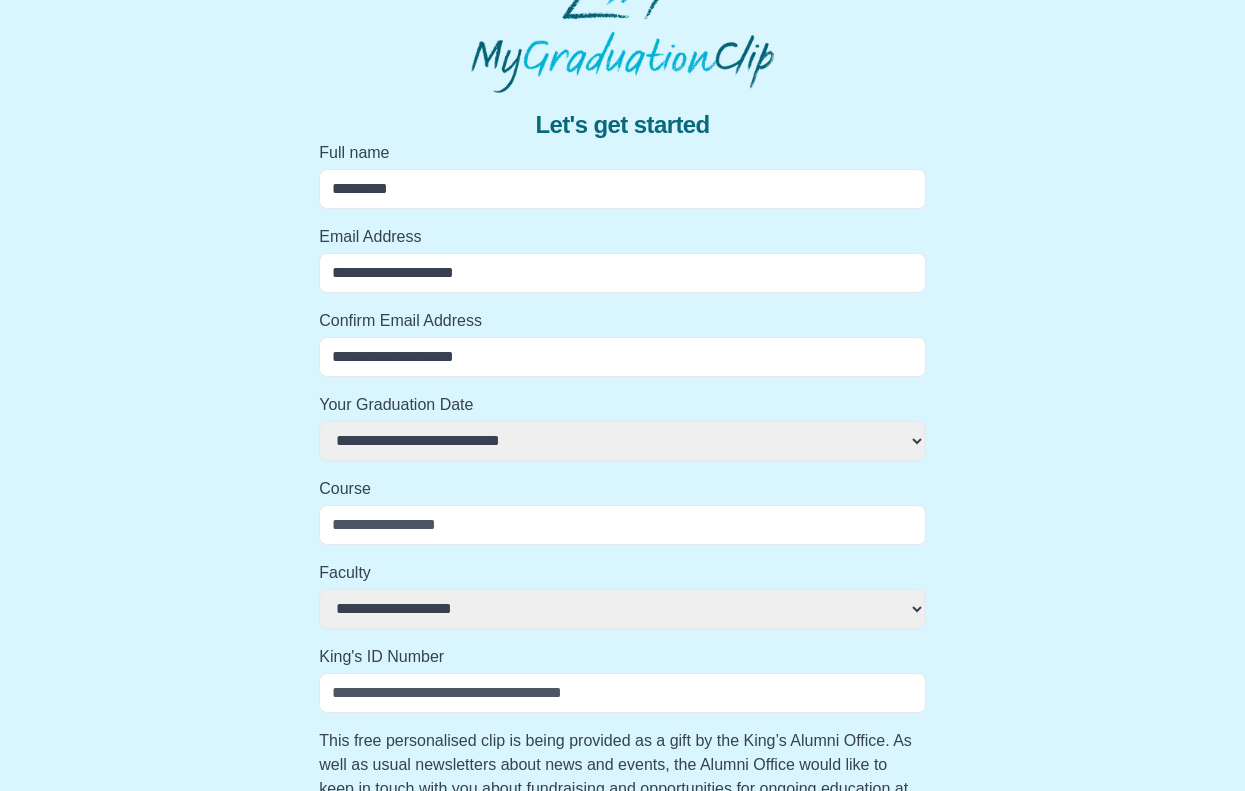 select 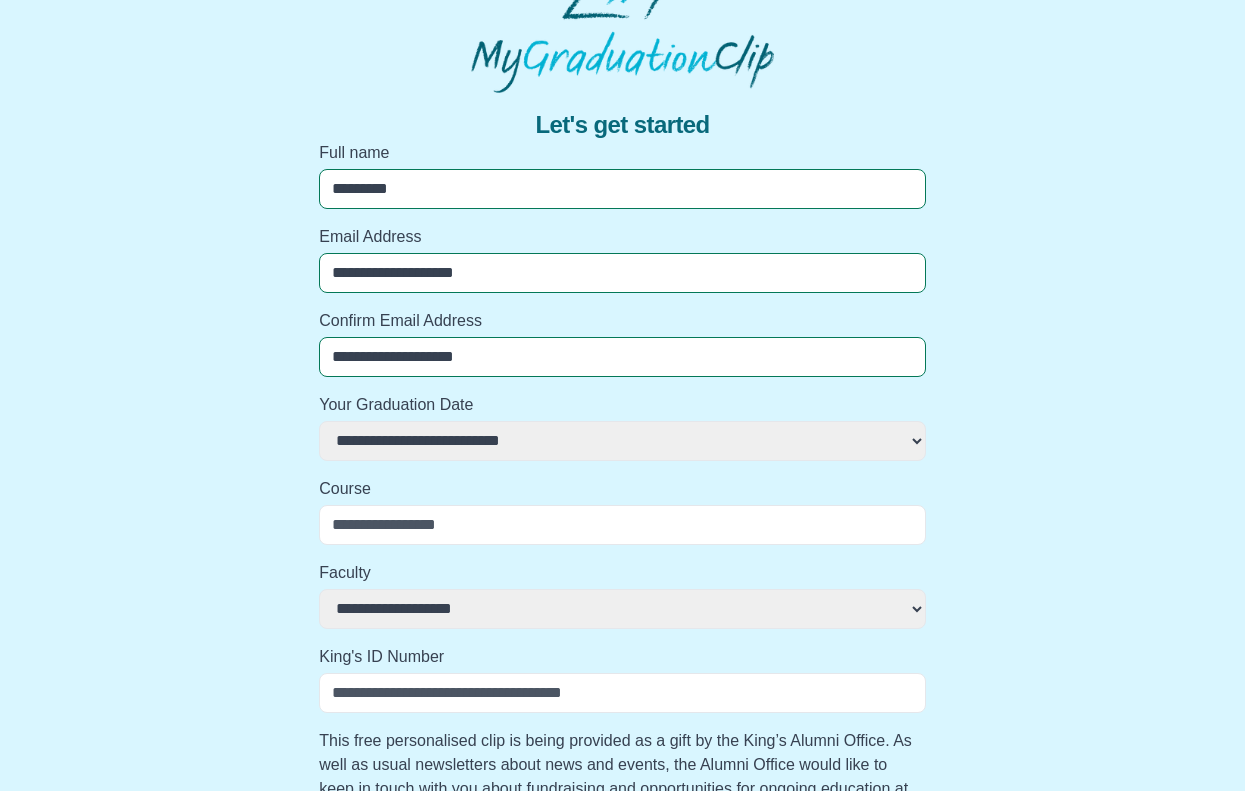 select 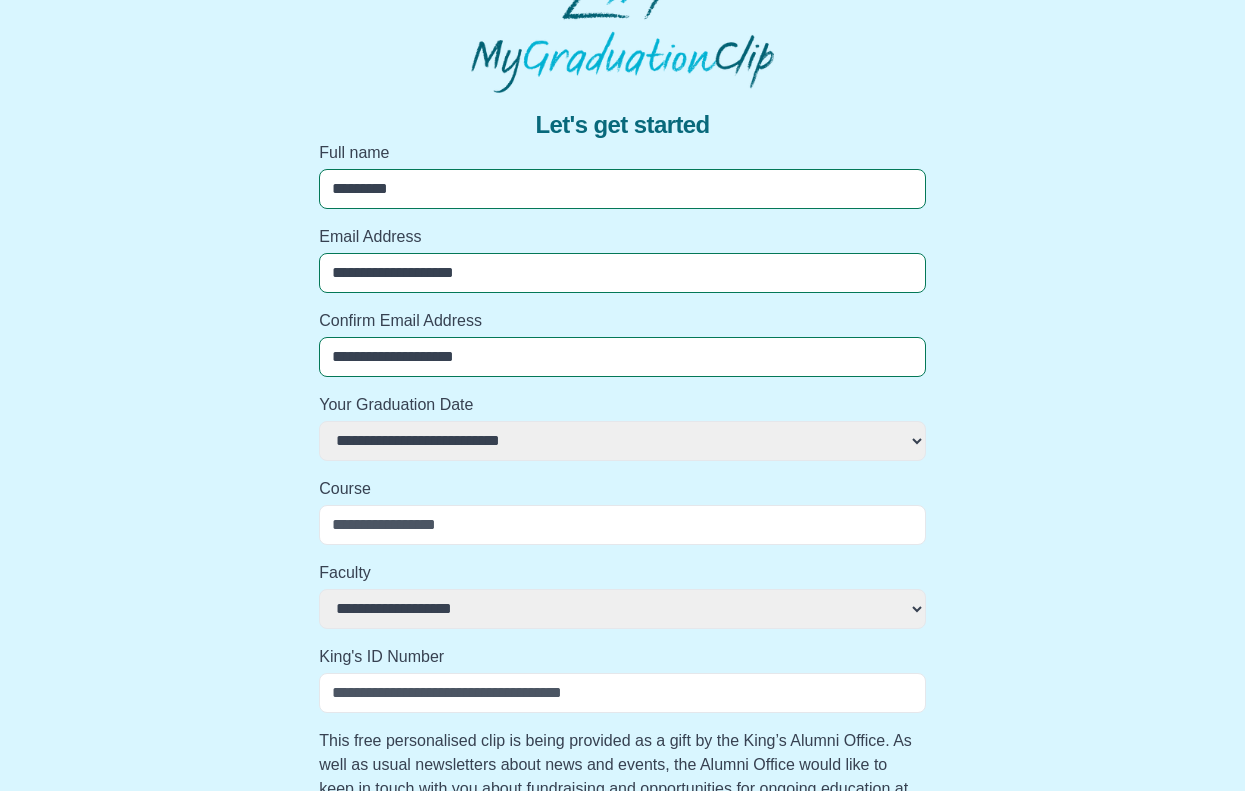 click on "**********" at bounding box center (622, 441) 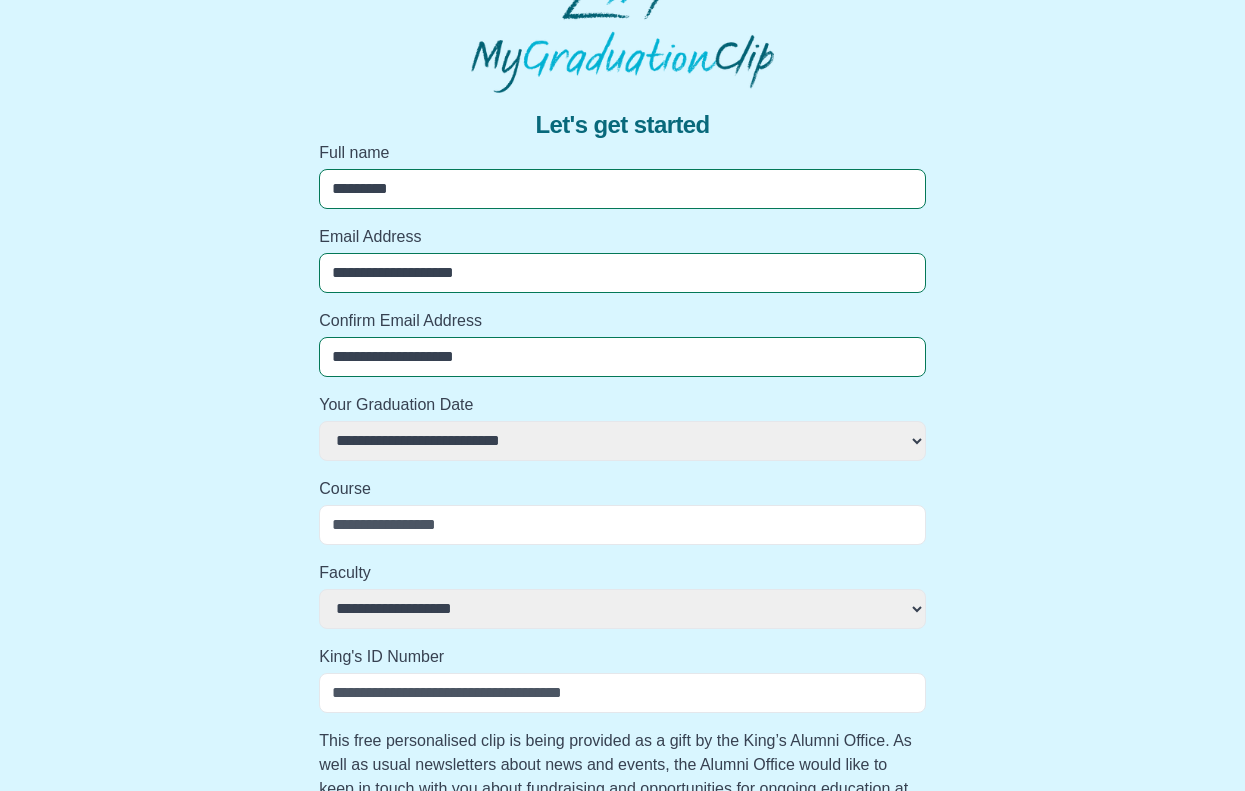 select on "**********" 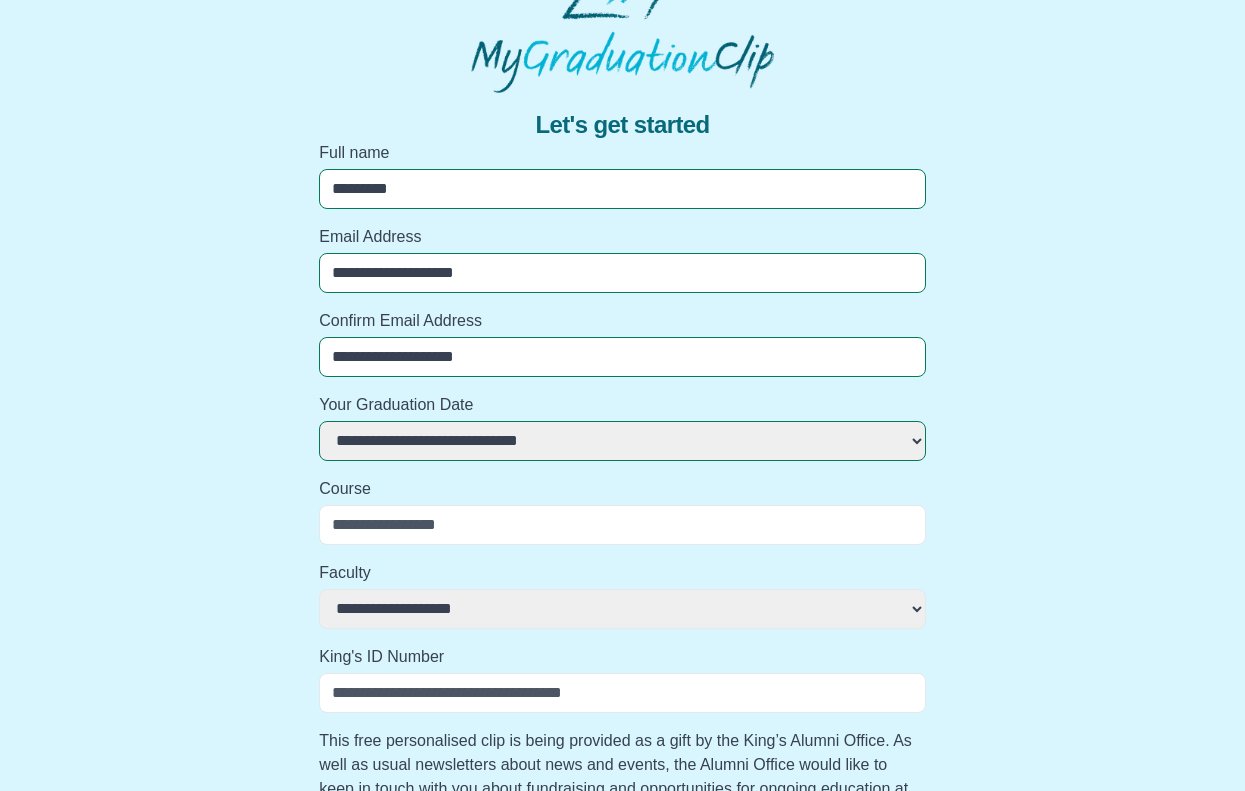 select 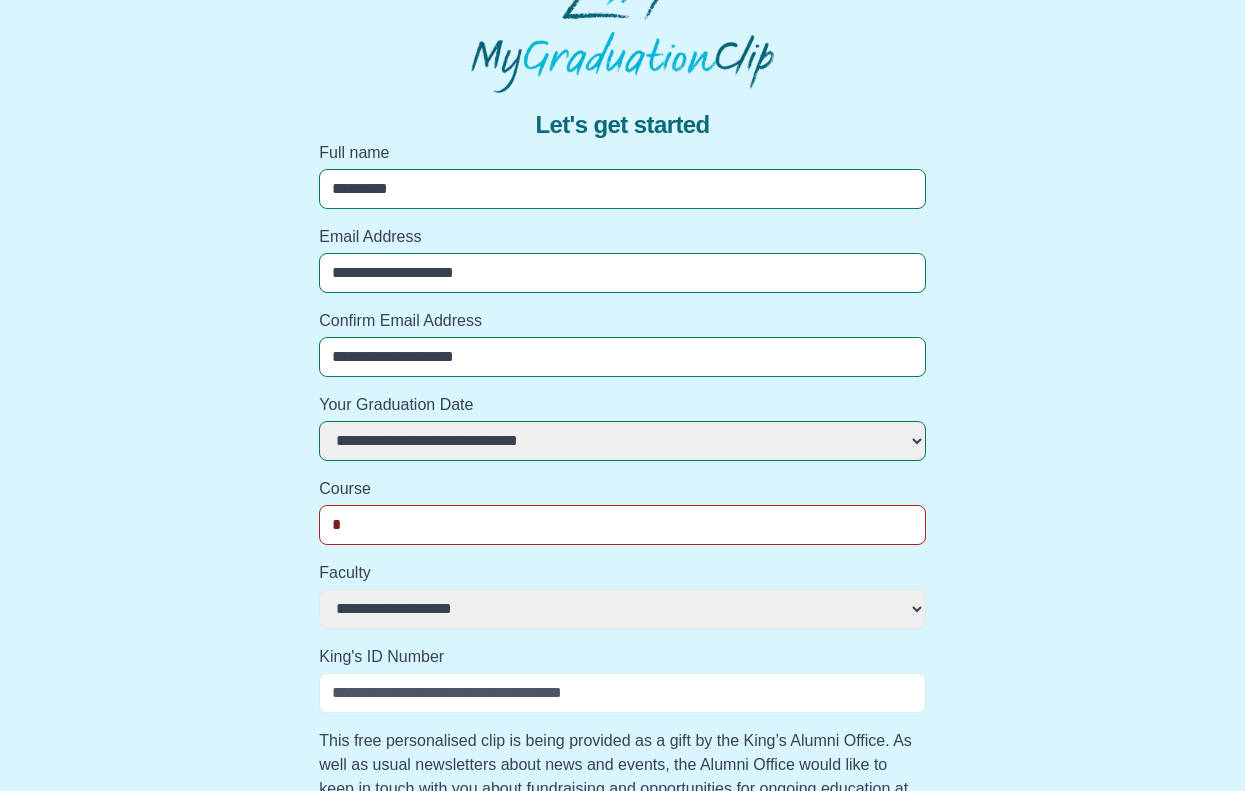 select 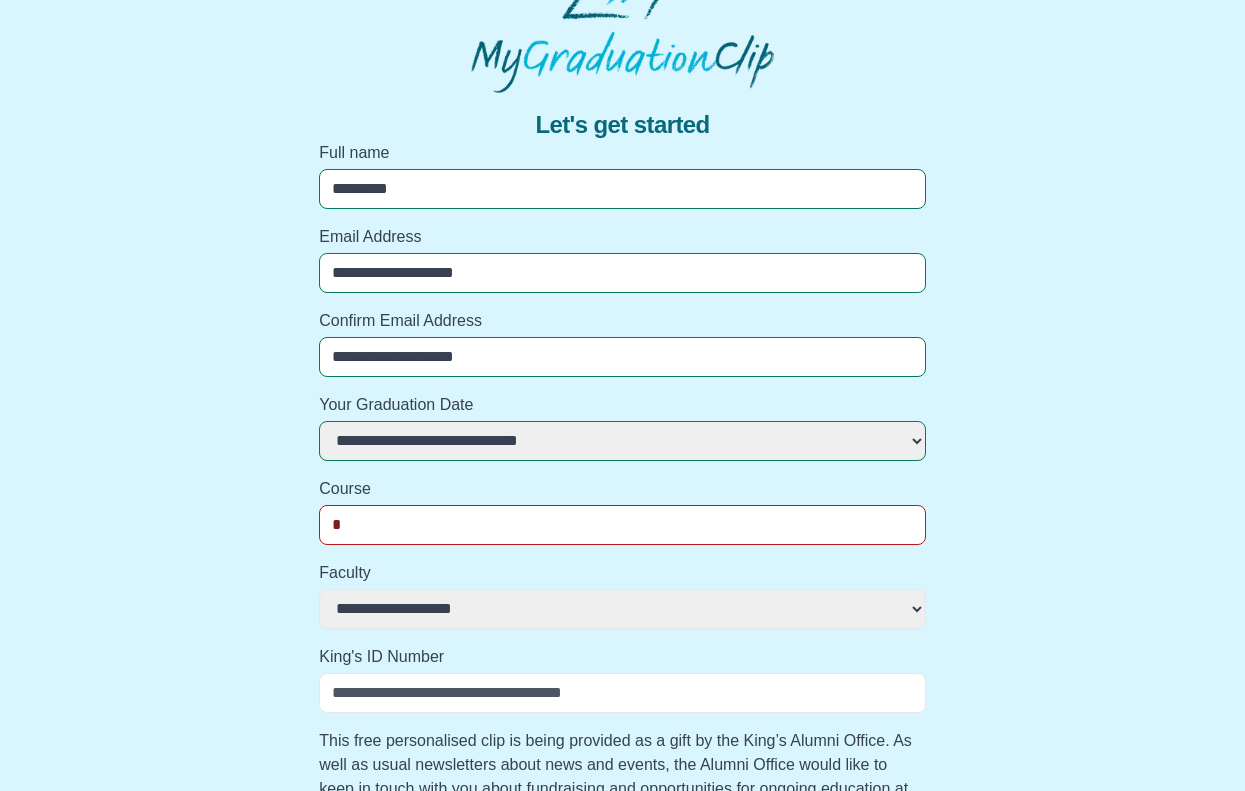 type on "**" 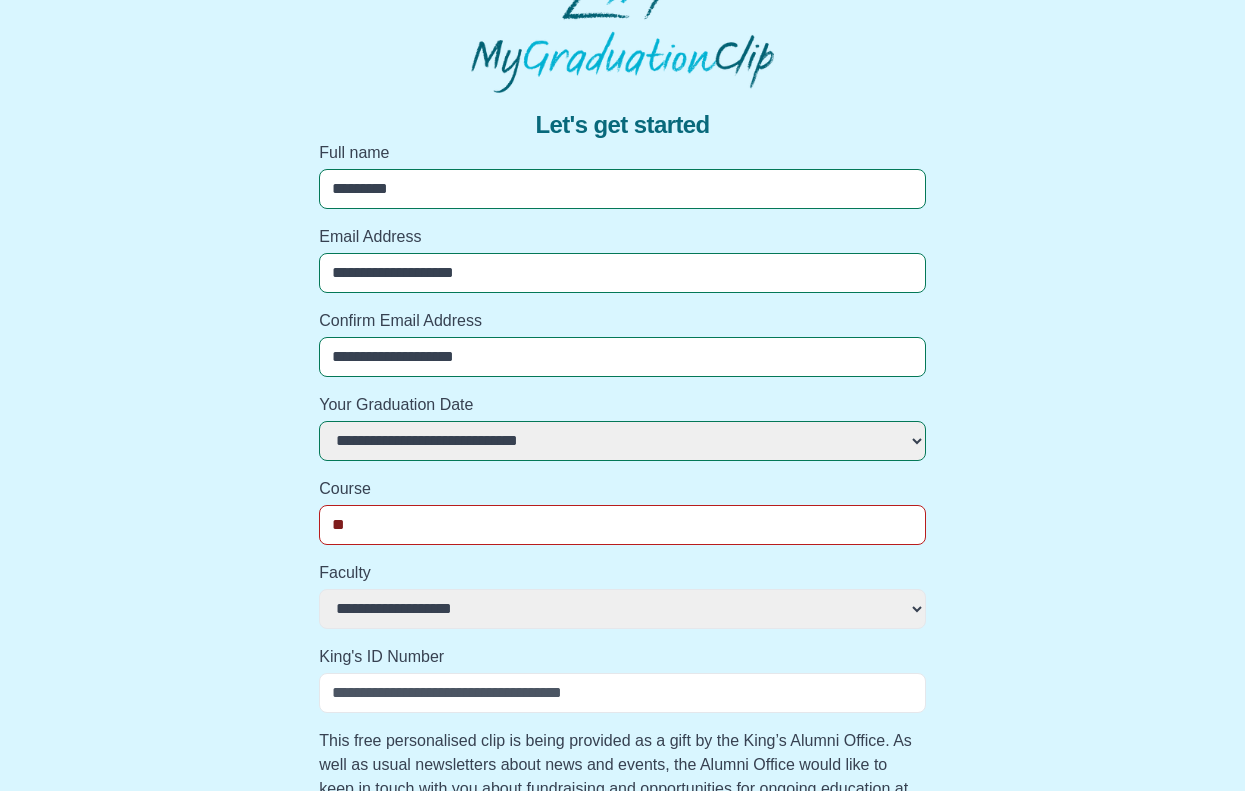 select 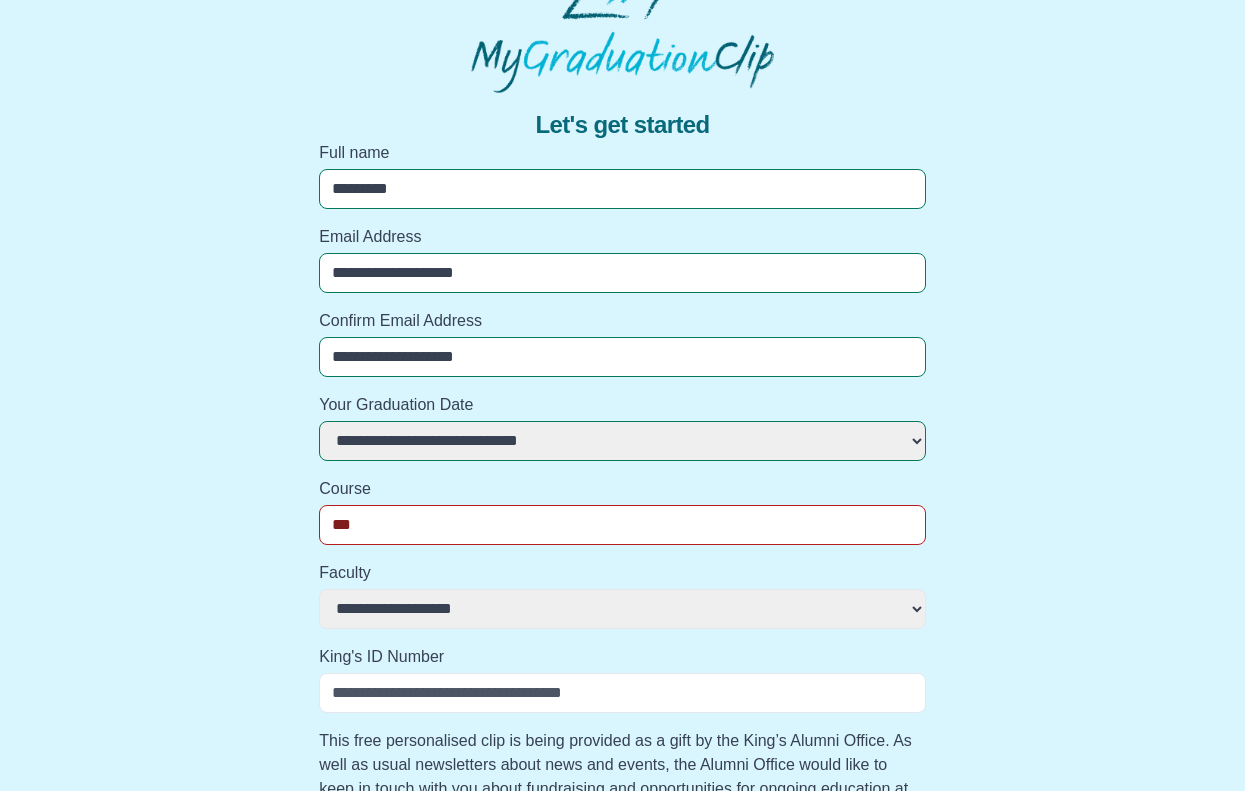 select 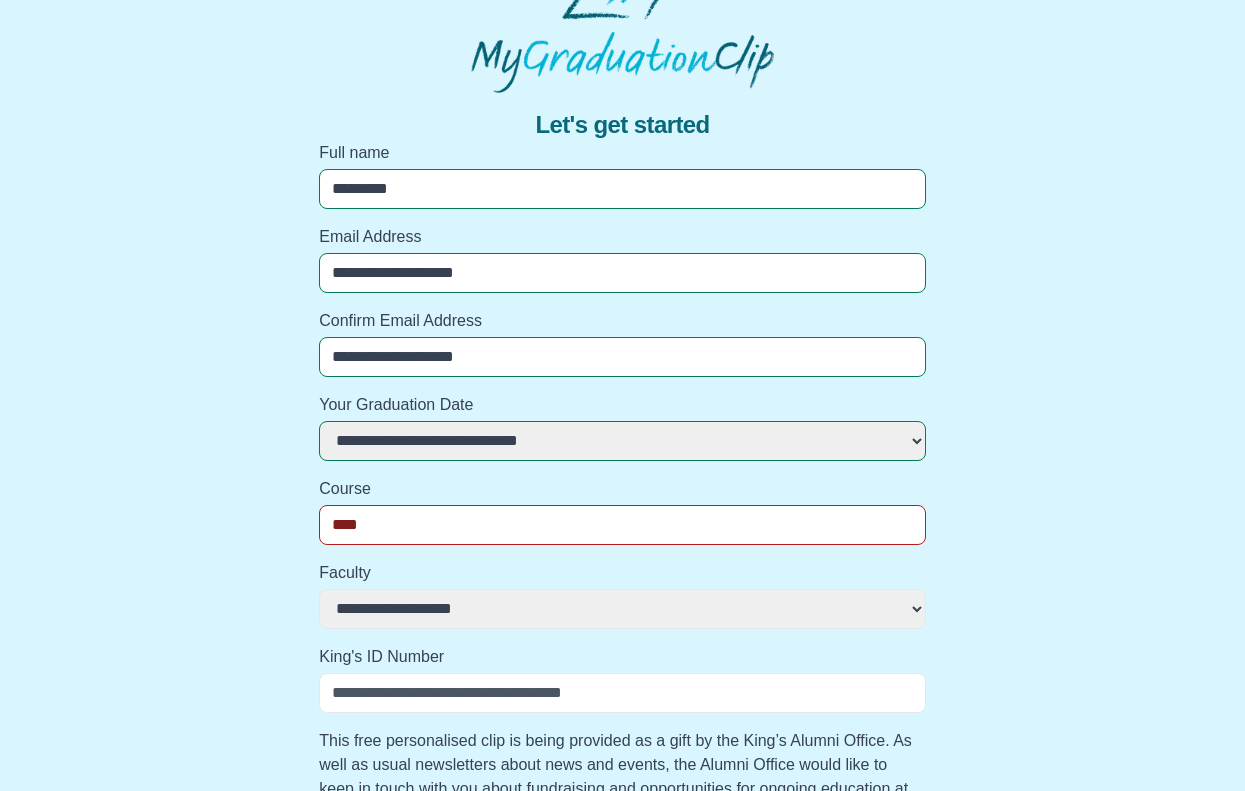 select 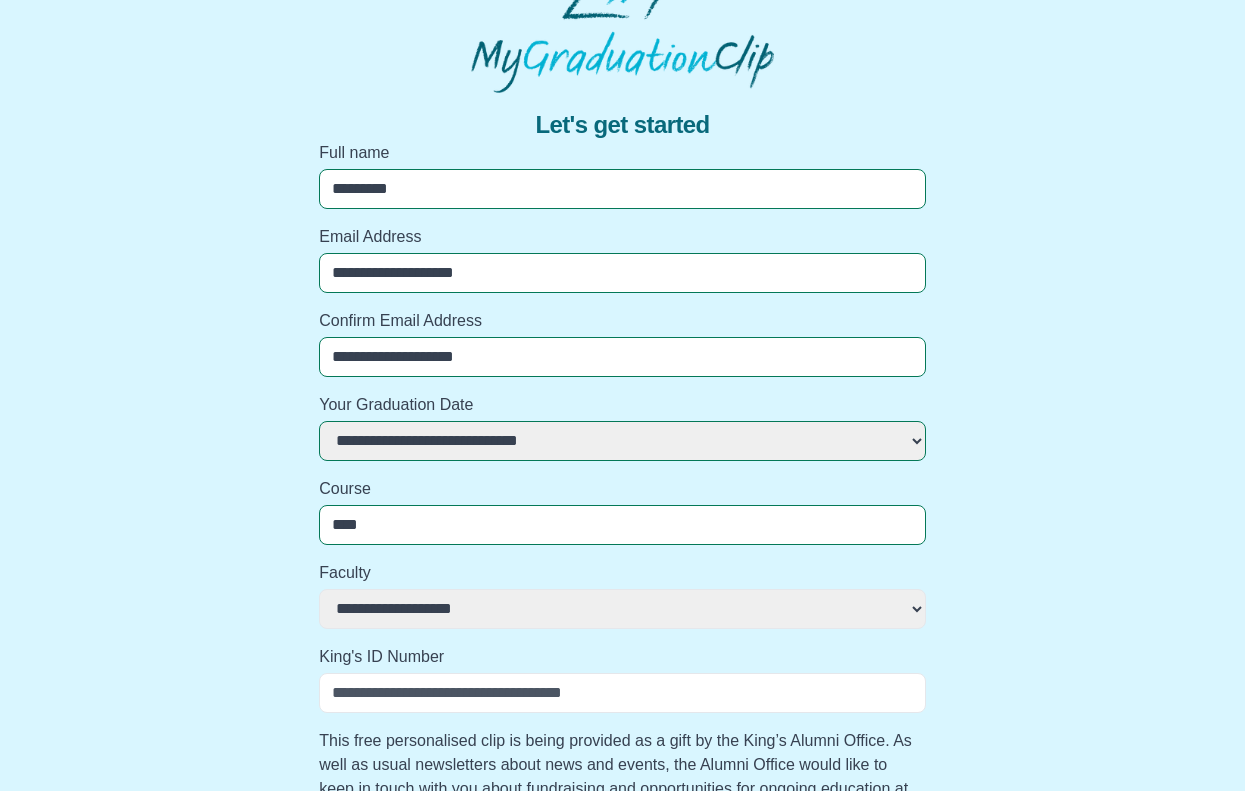 type on "*****" 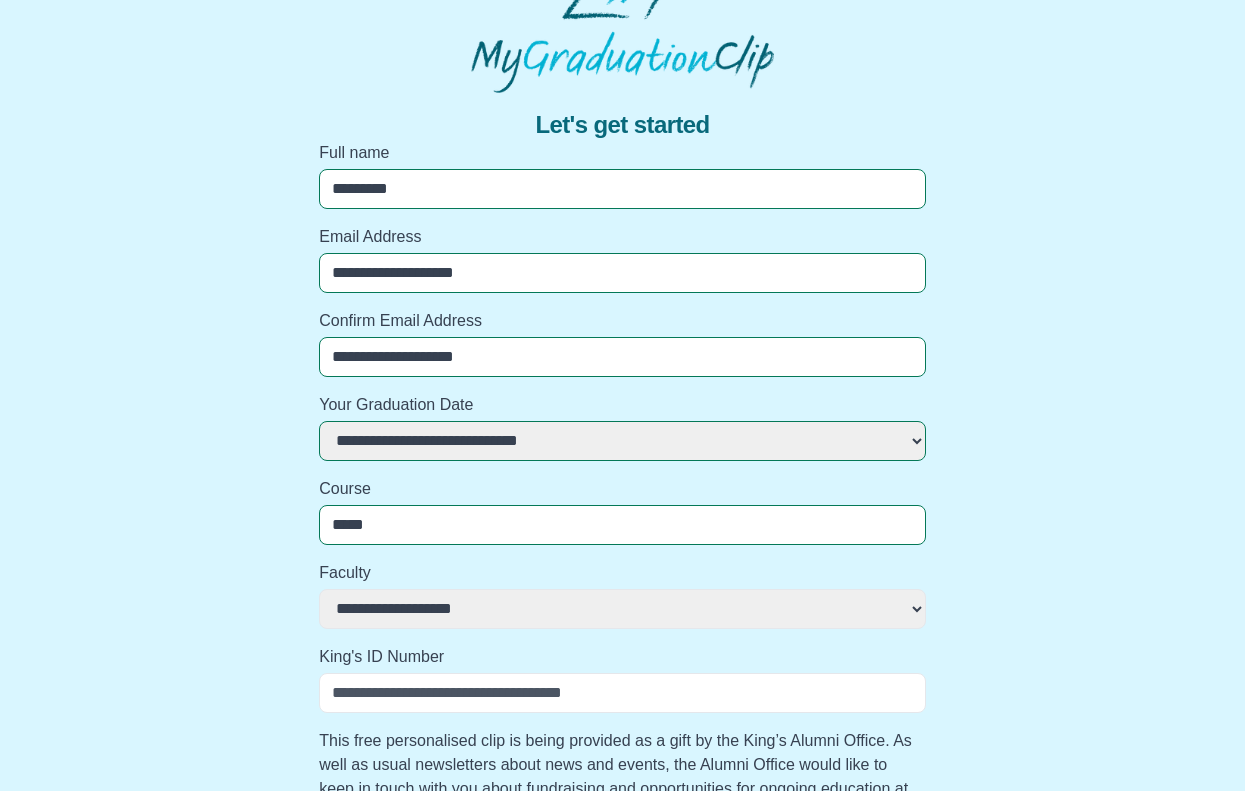 select 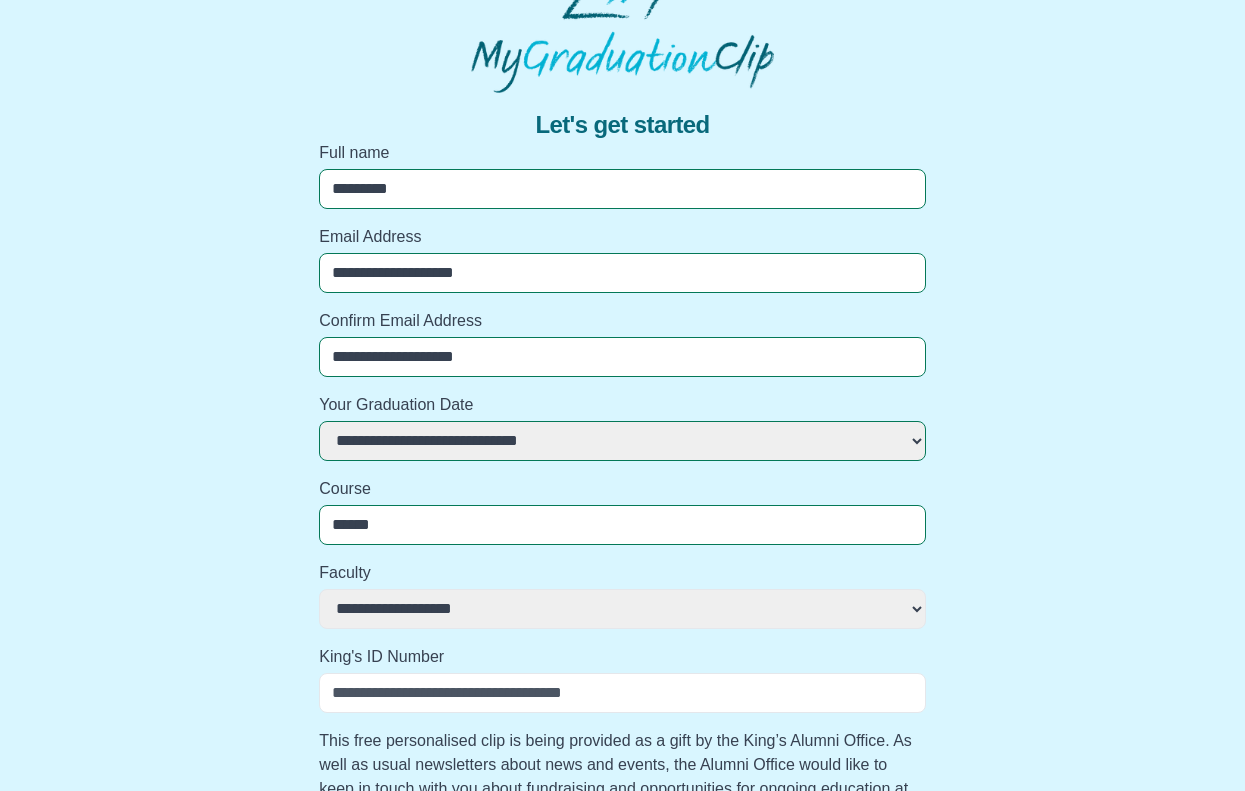 select 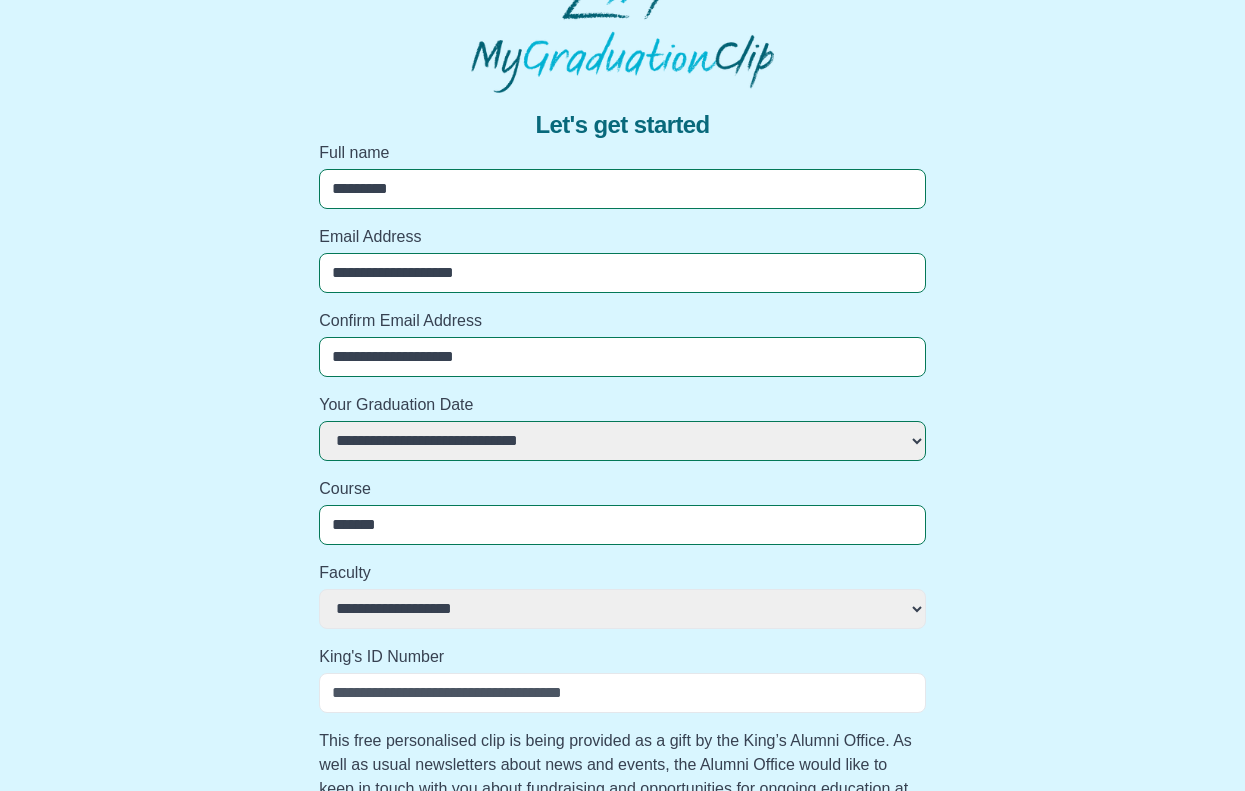 select 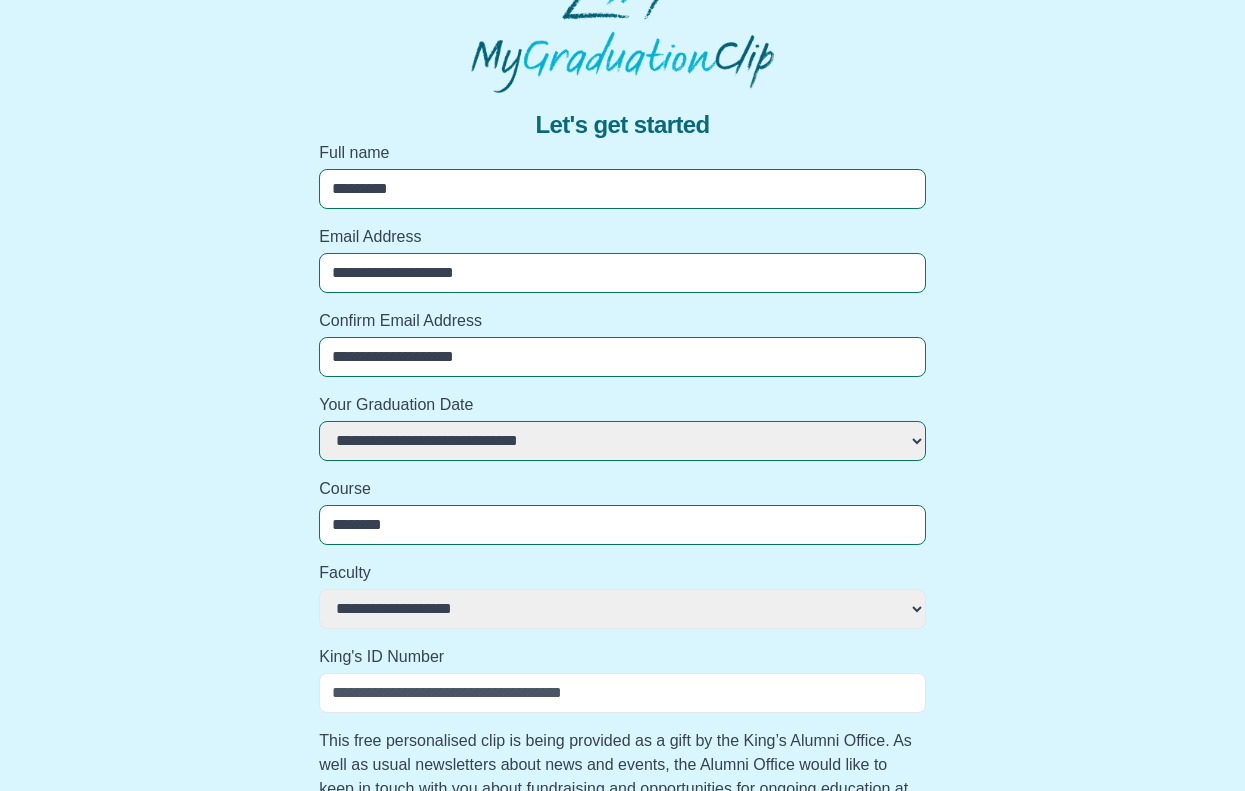 select 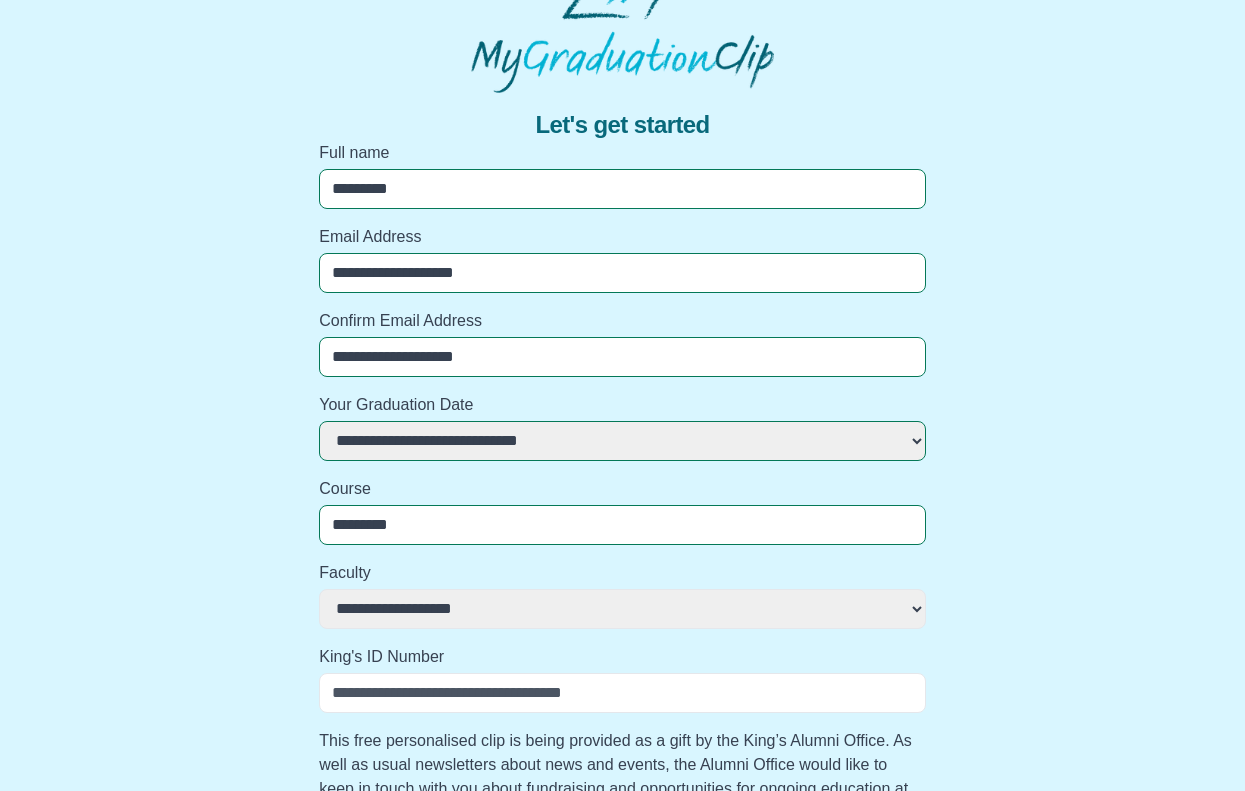 select 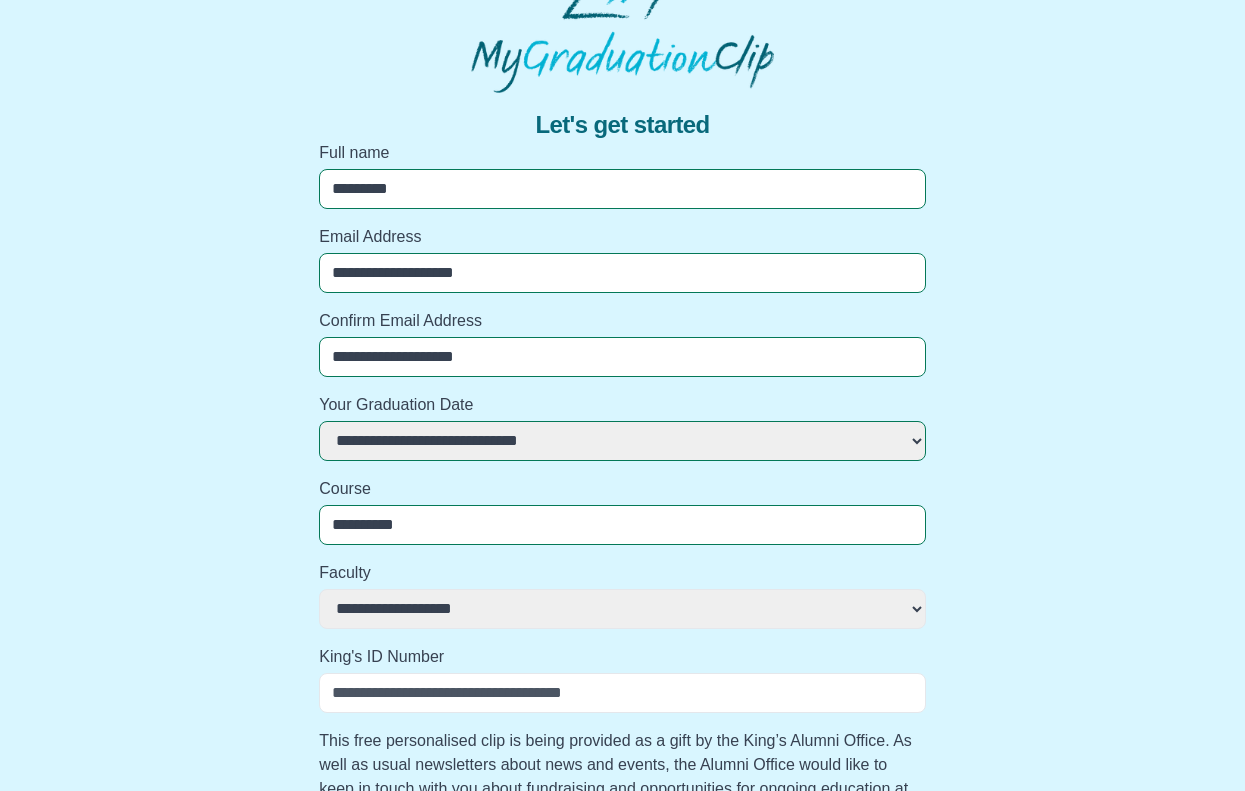 select 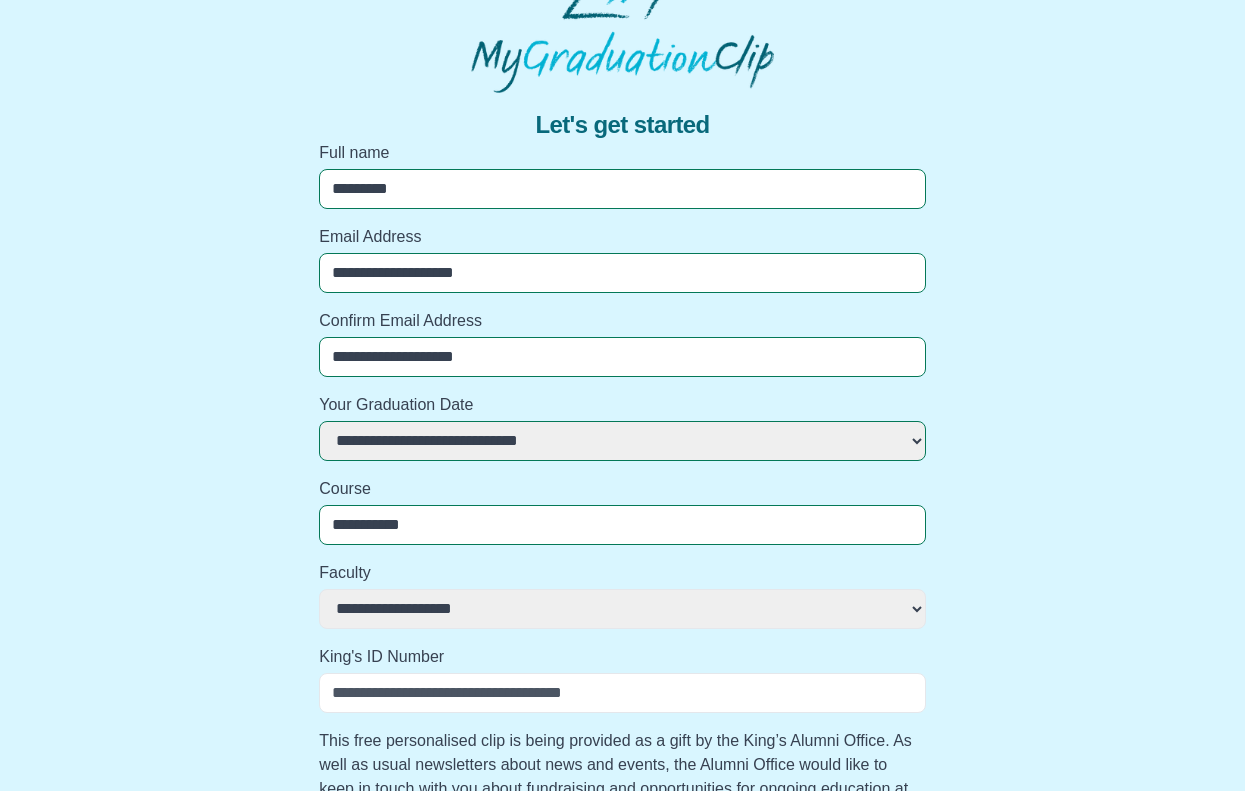 select 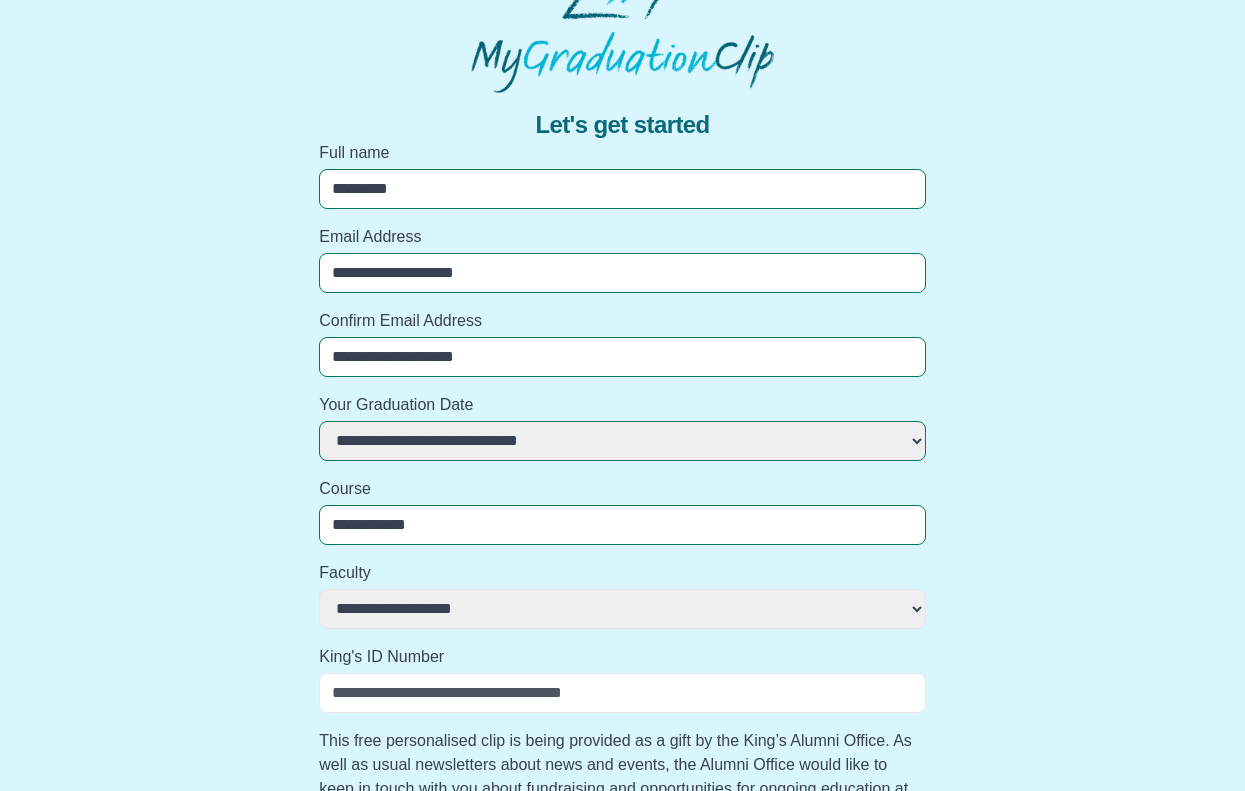 select 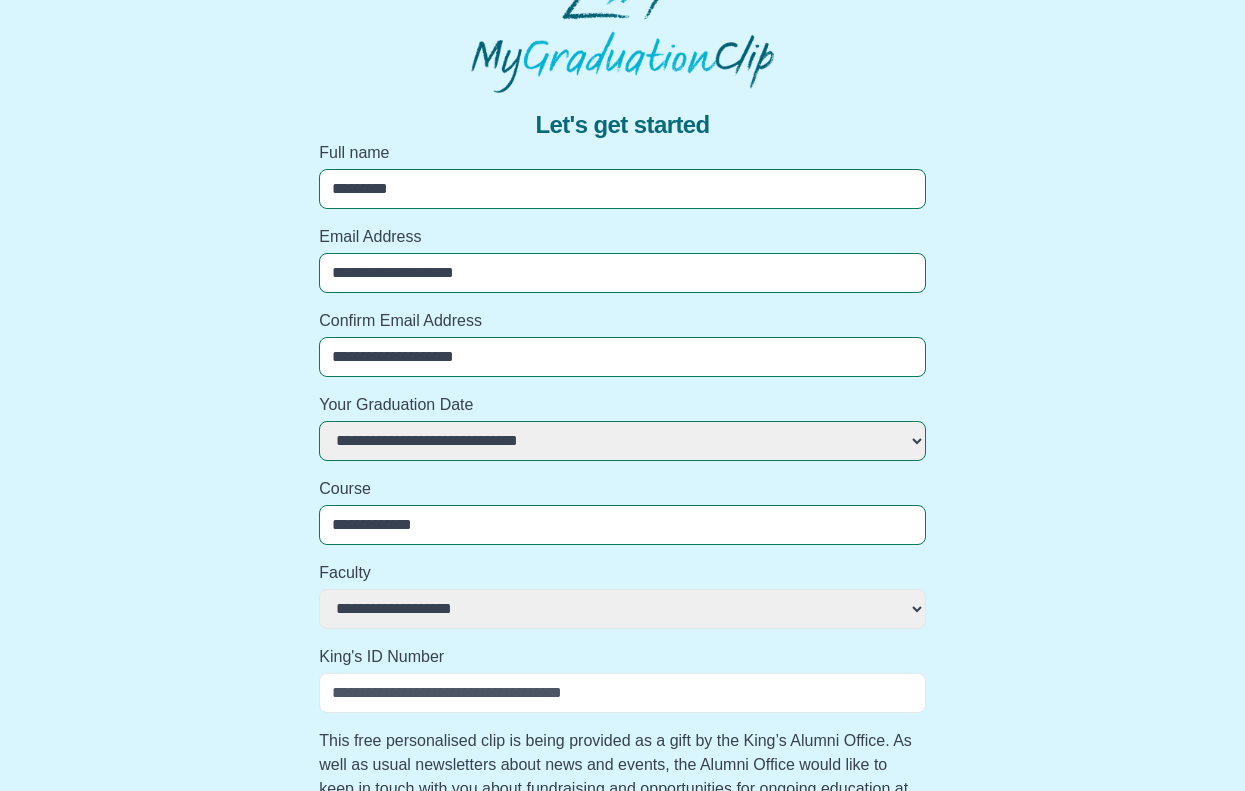 select 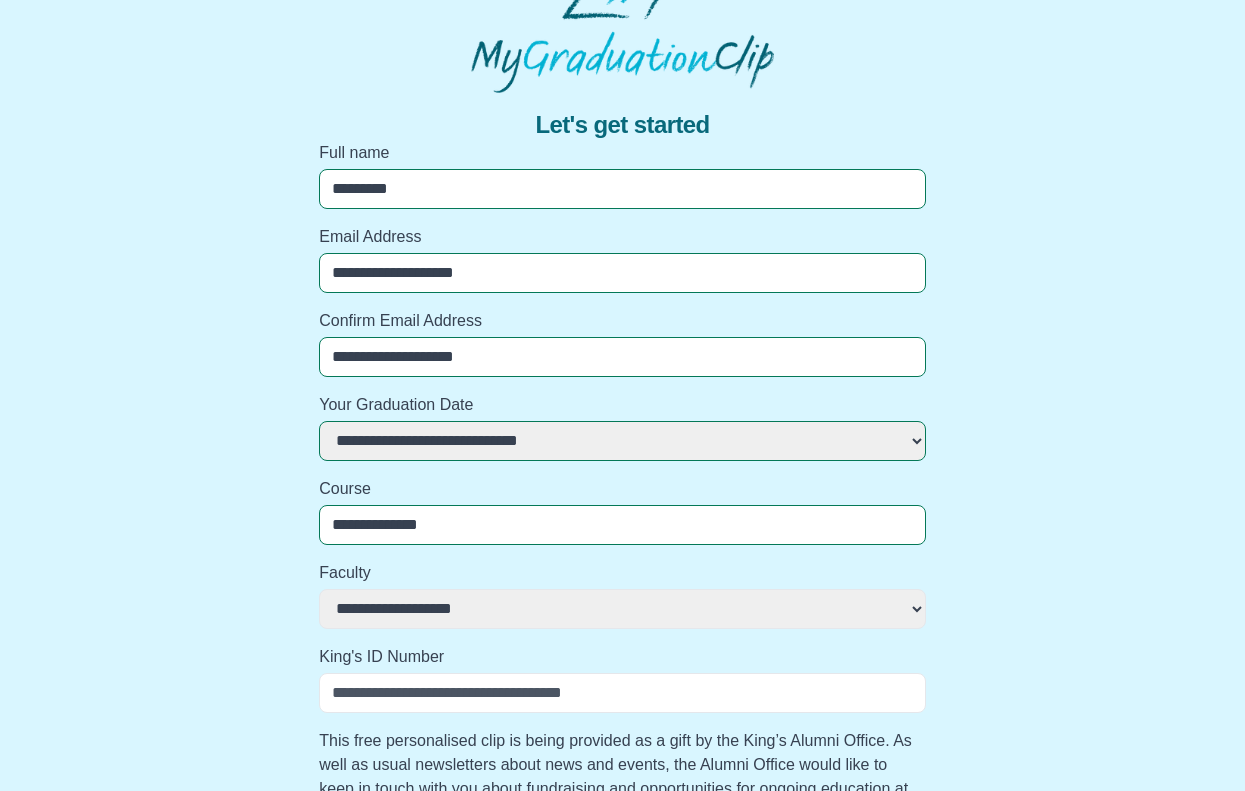select 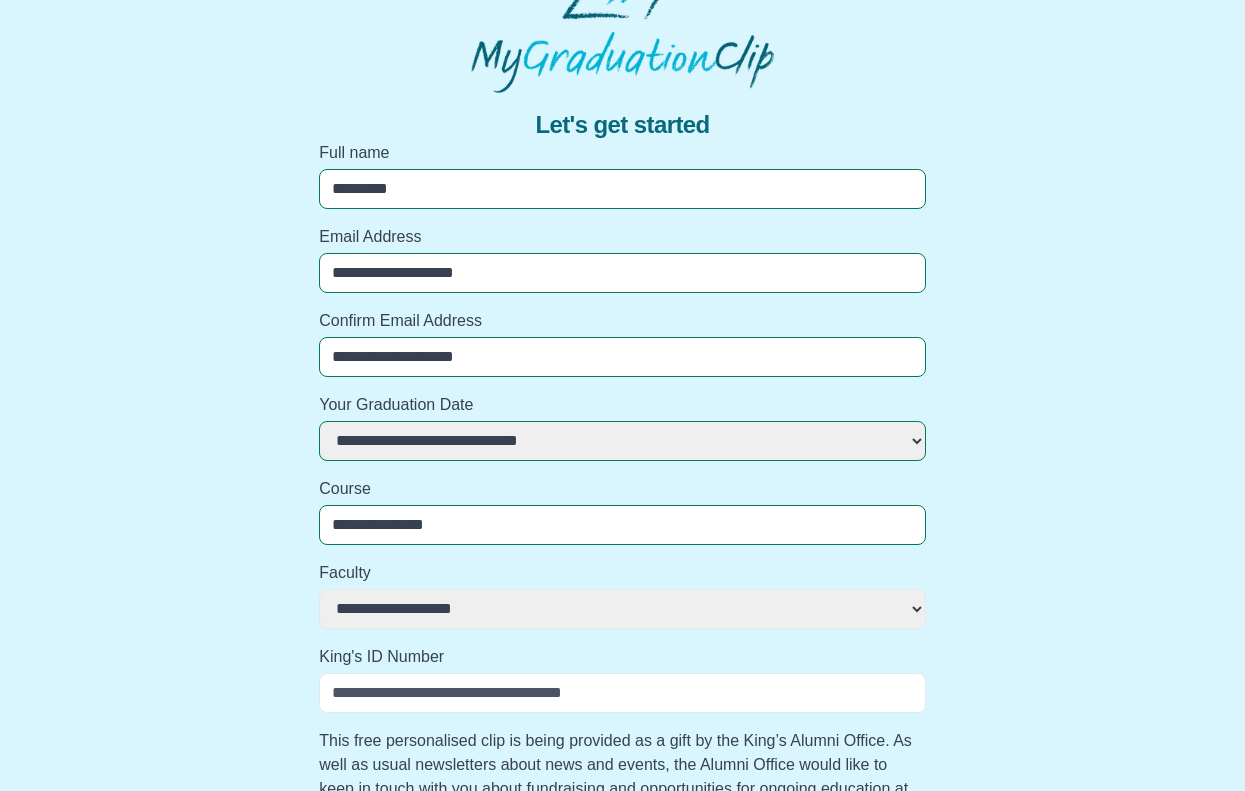 select 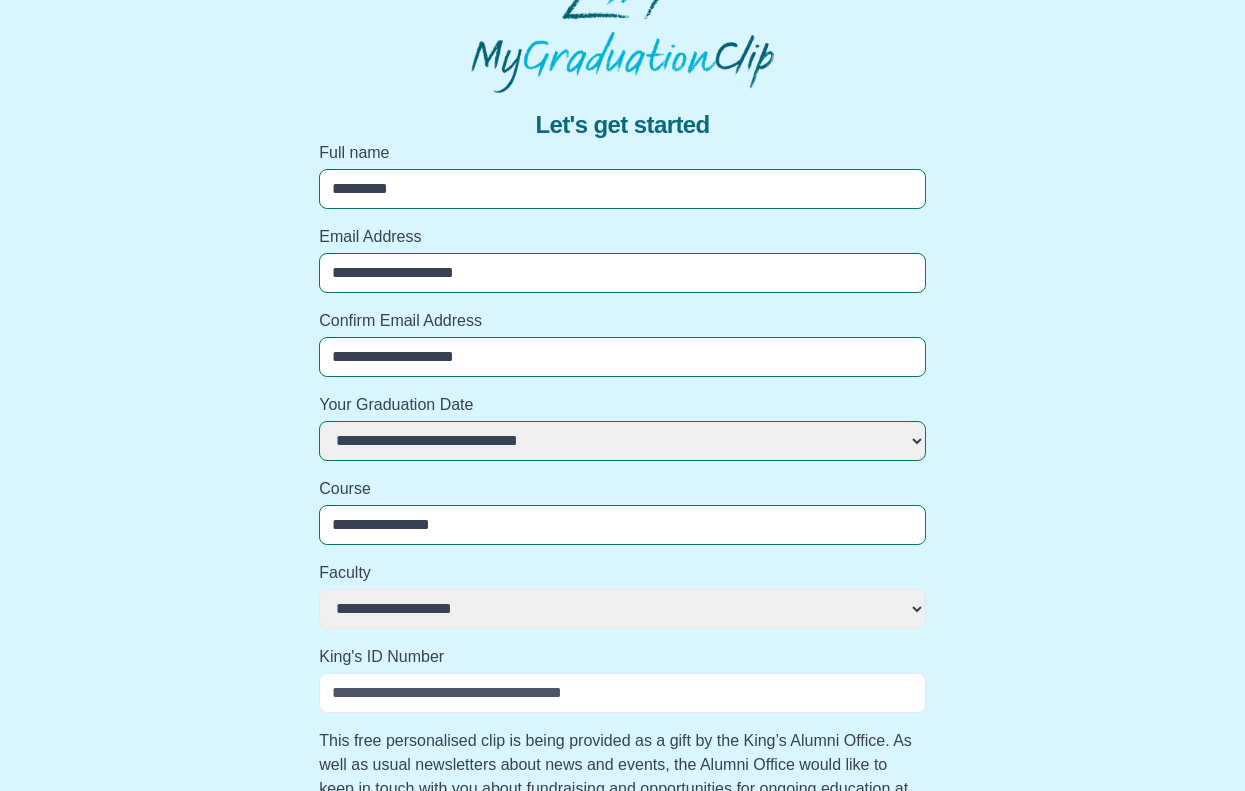 select 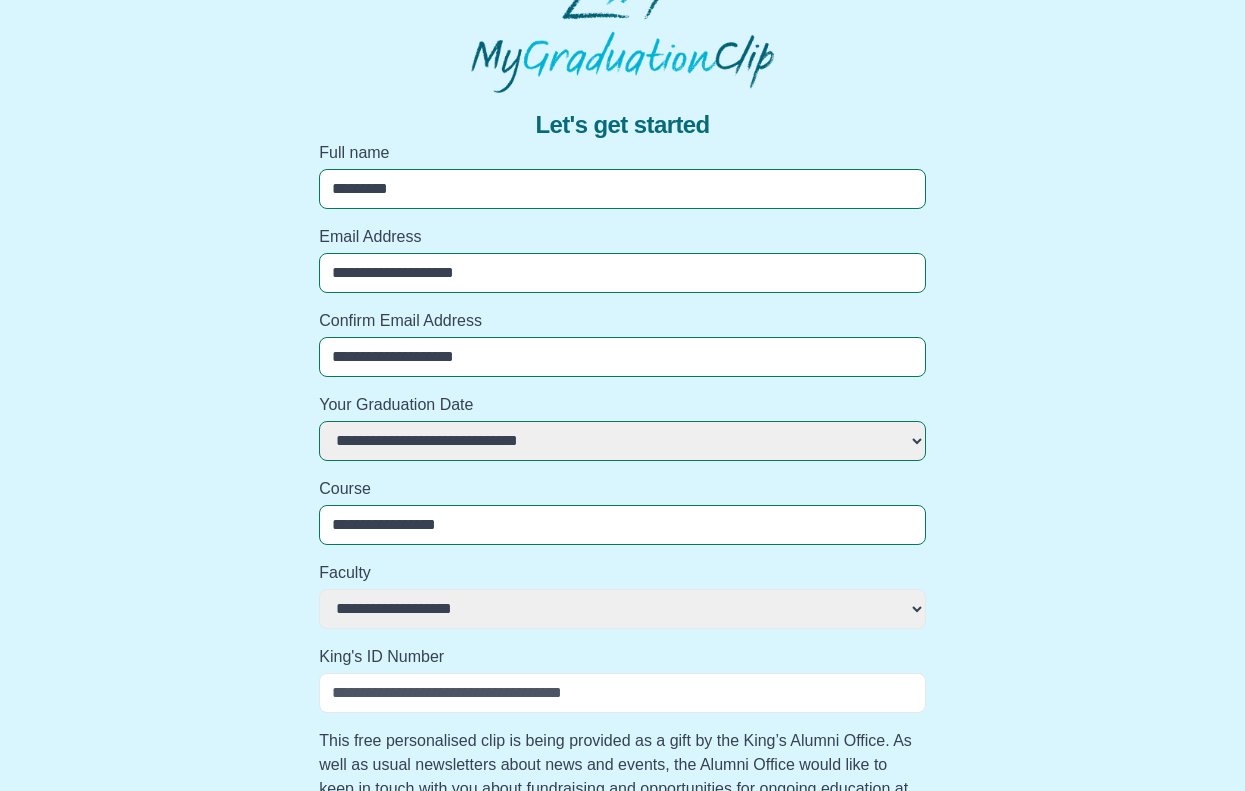 select 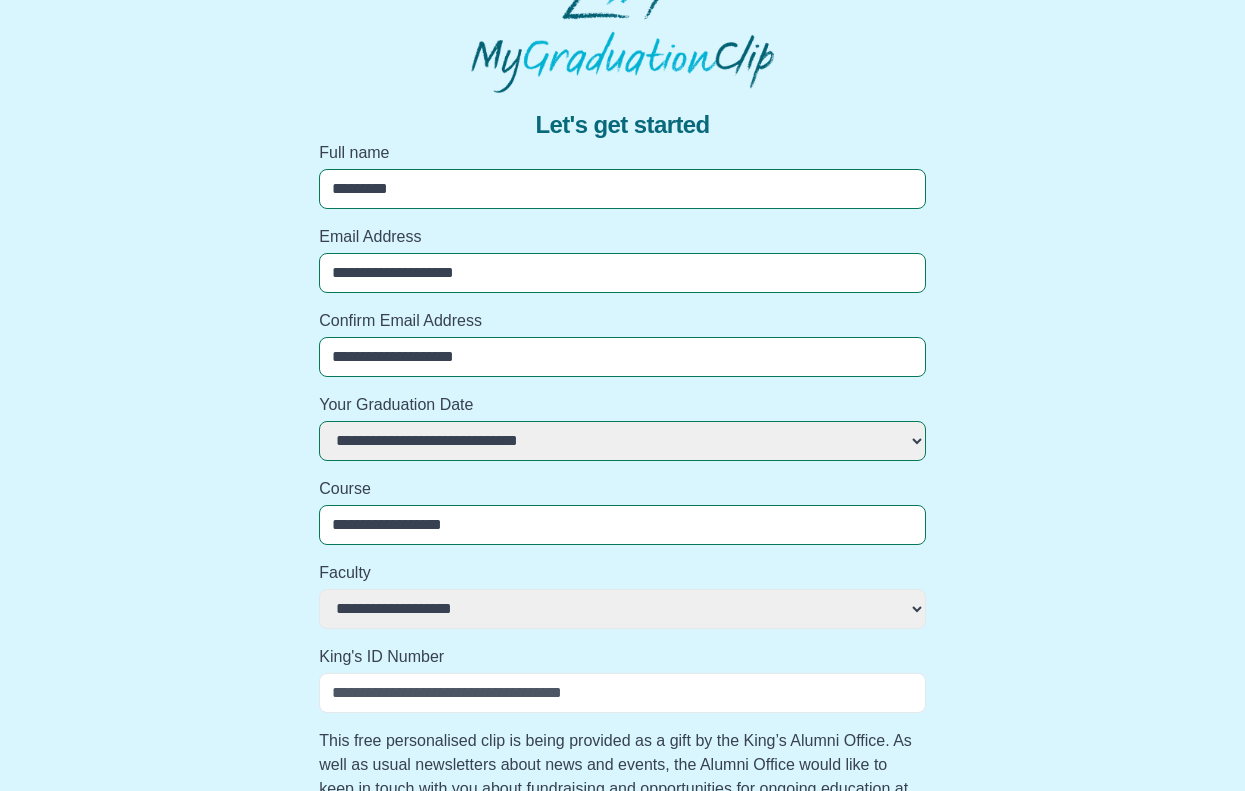select 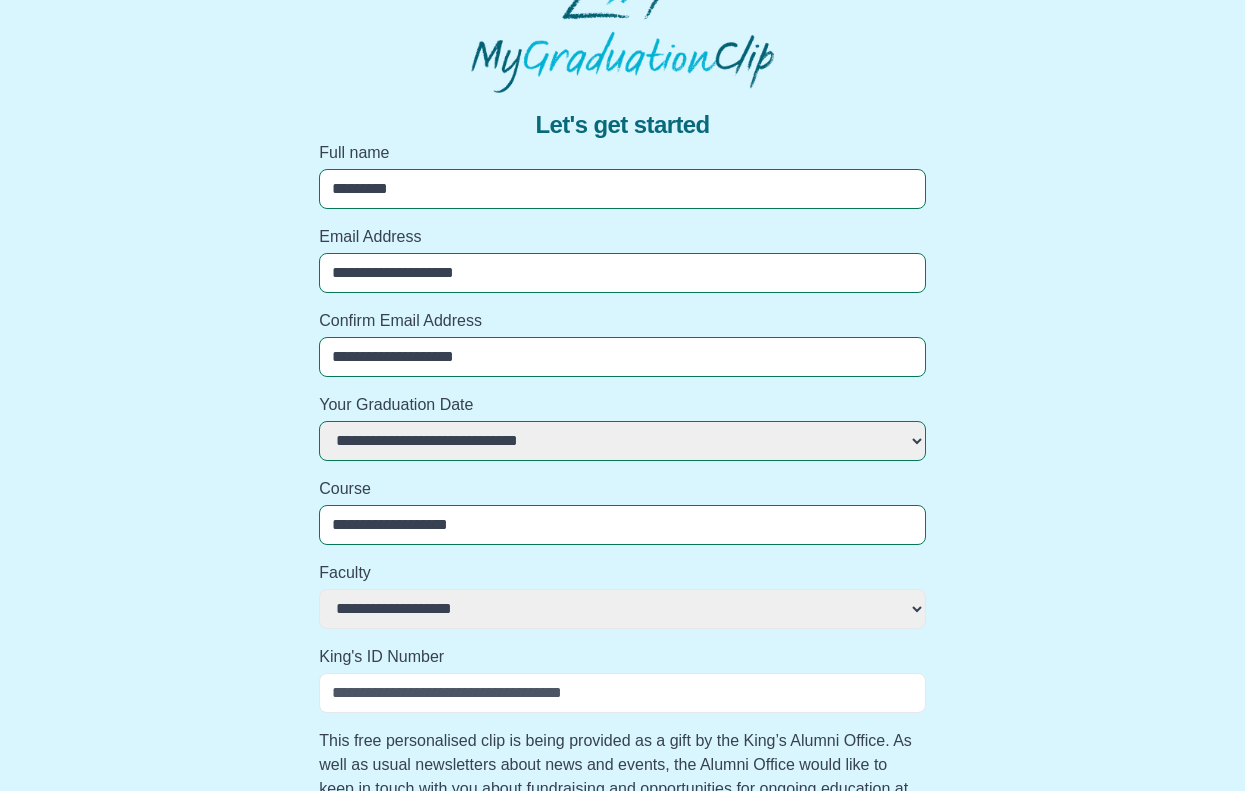 select 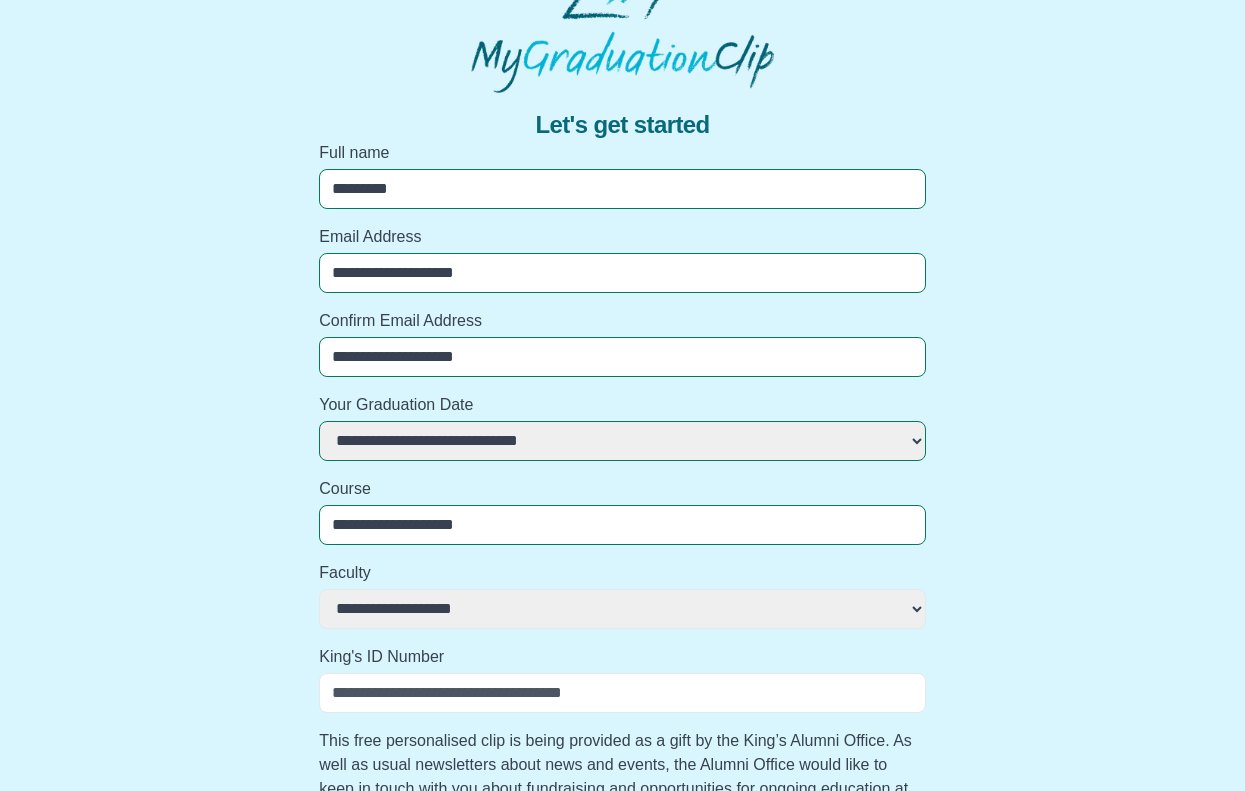 select 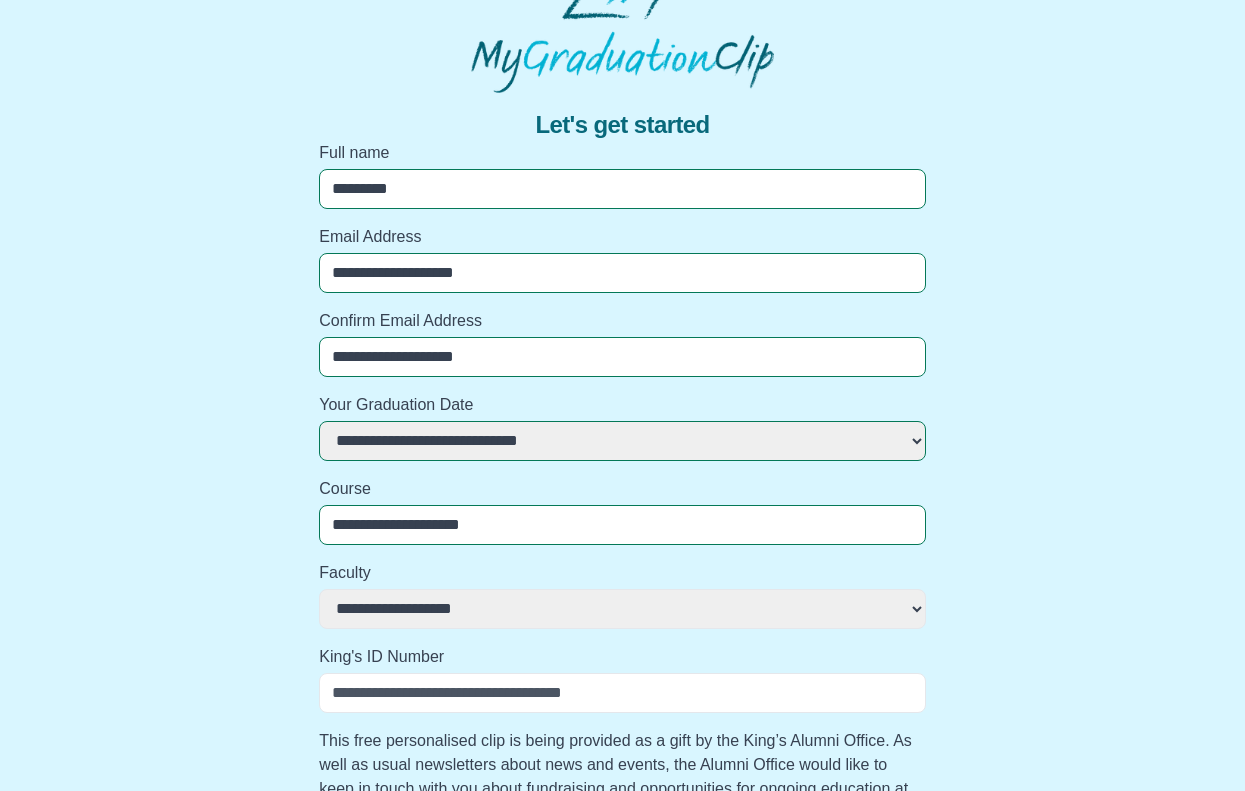 select 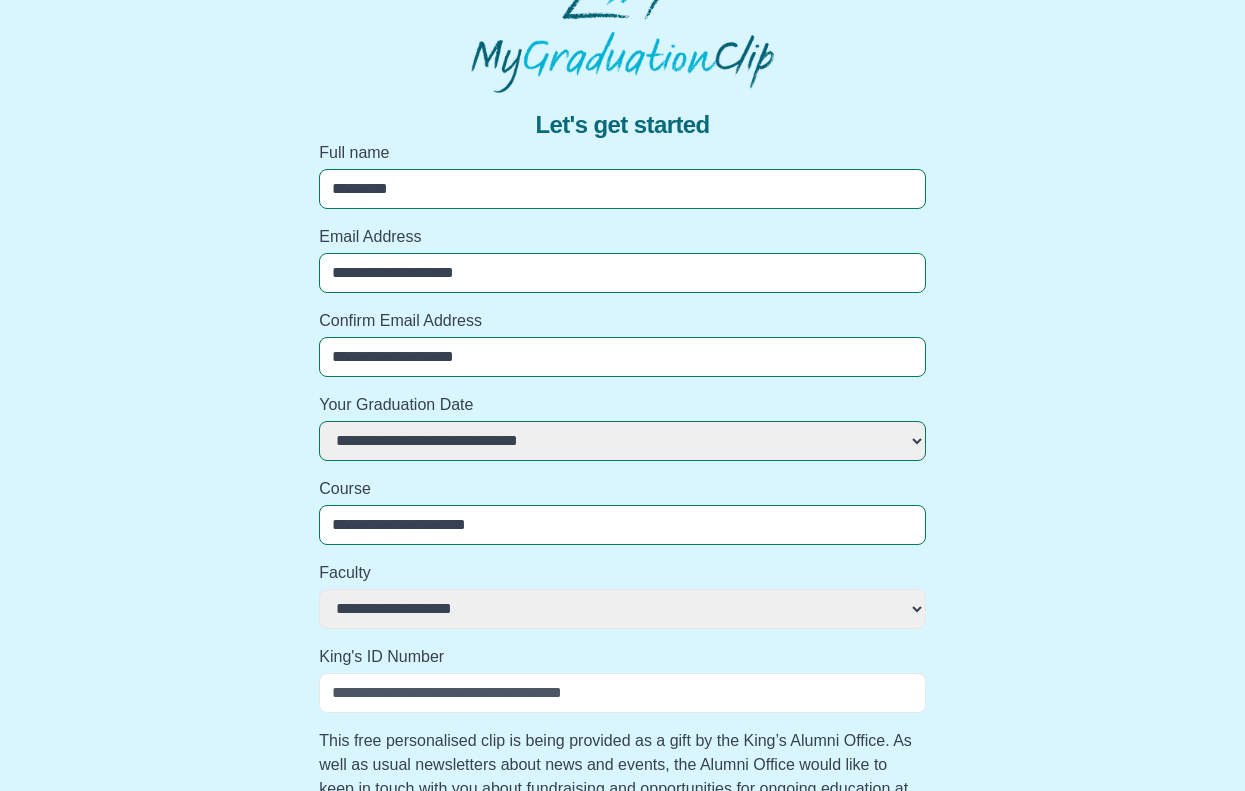 select 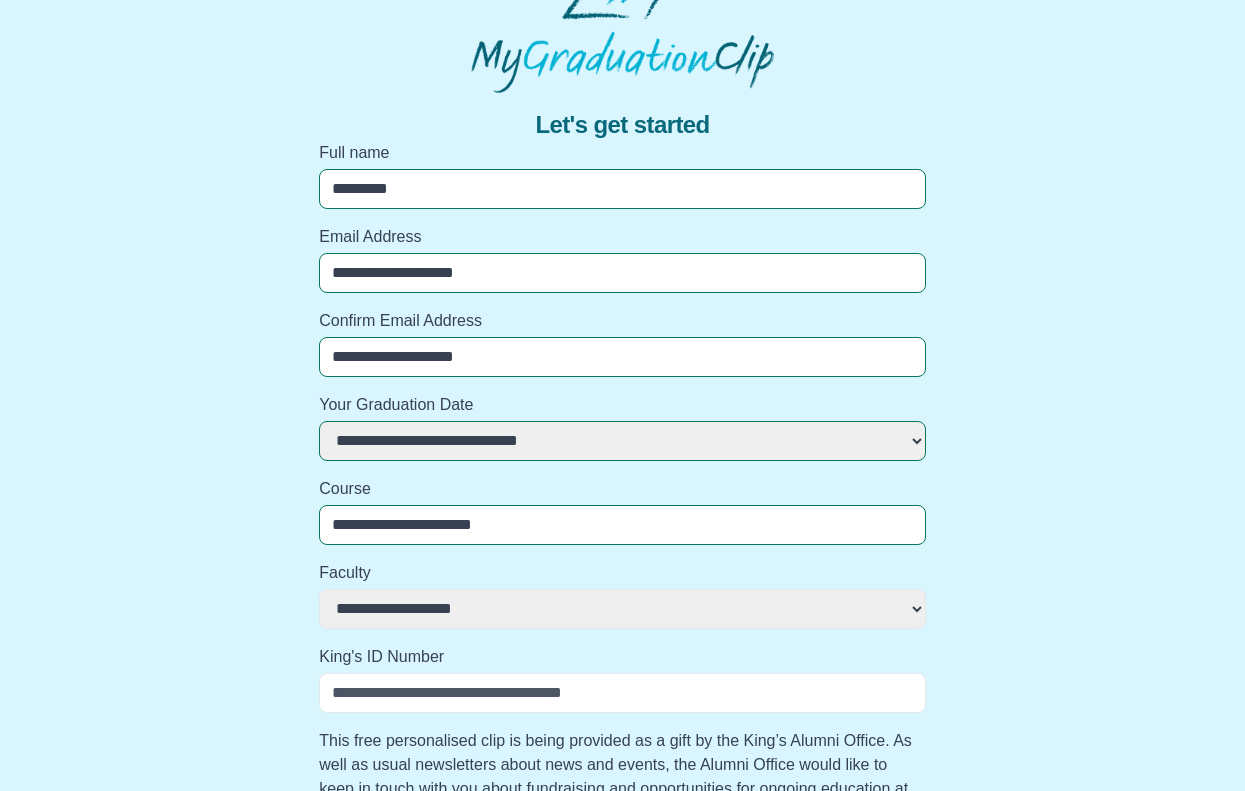 select 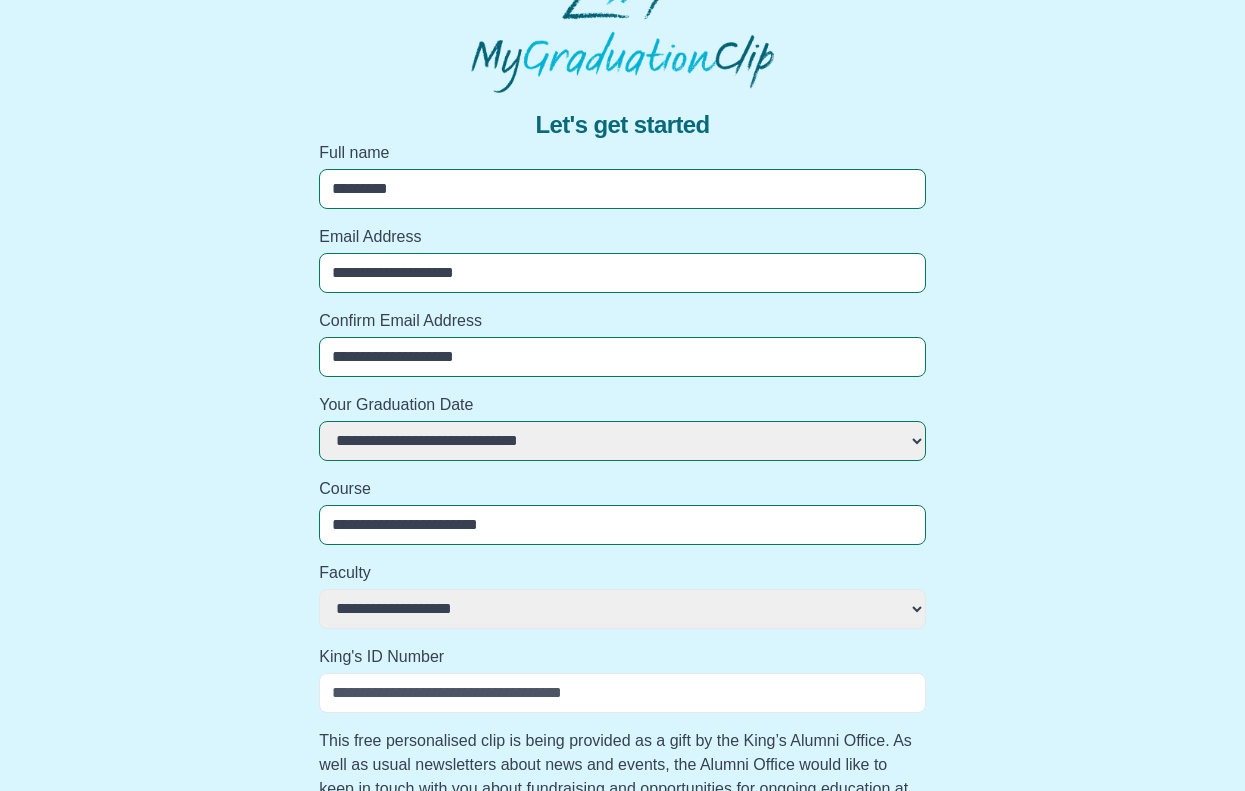 select 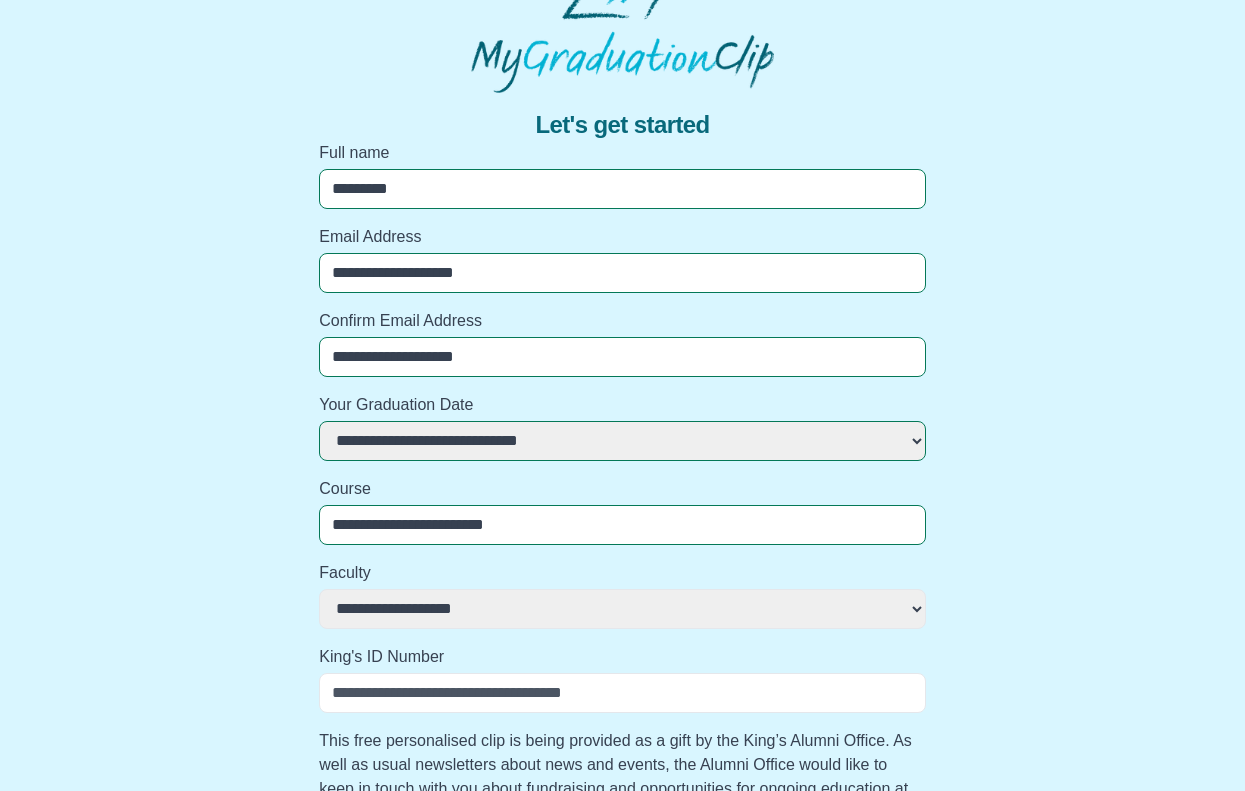 select 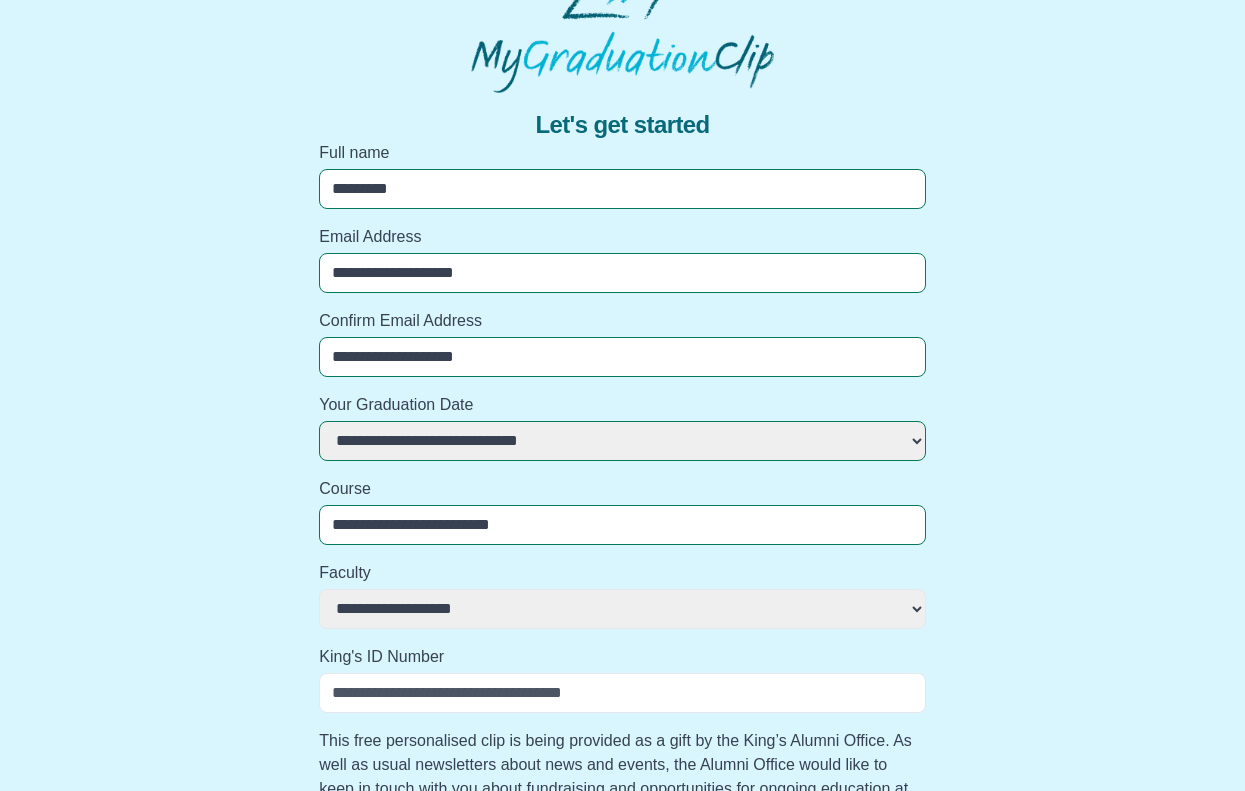 select 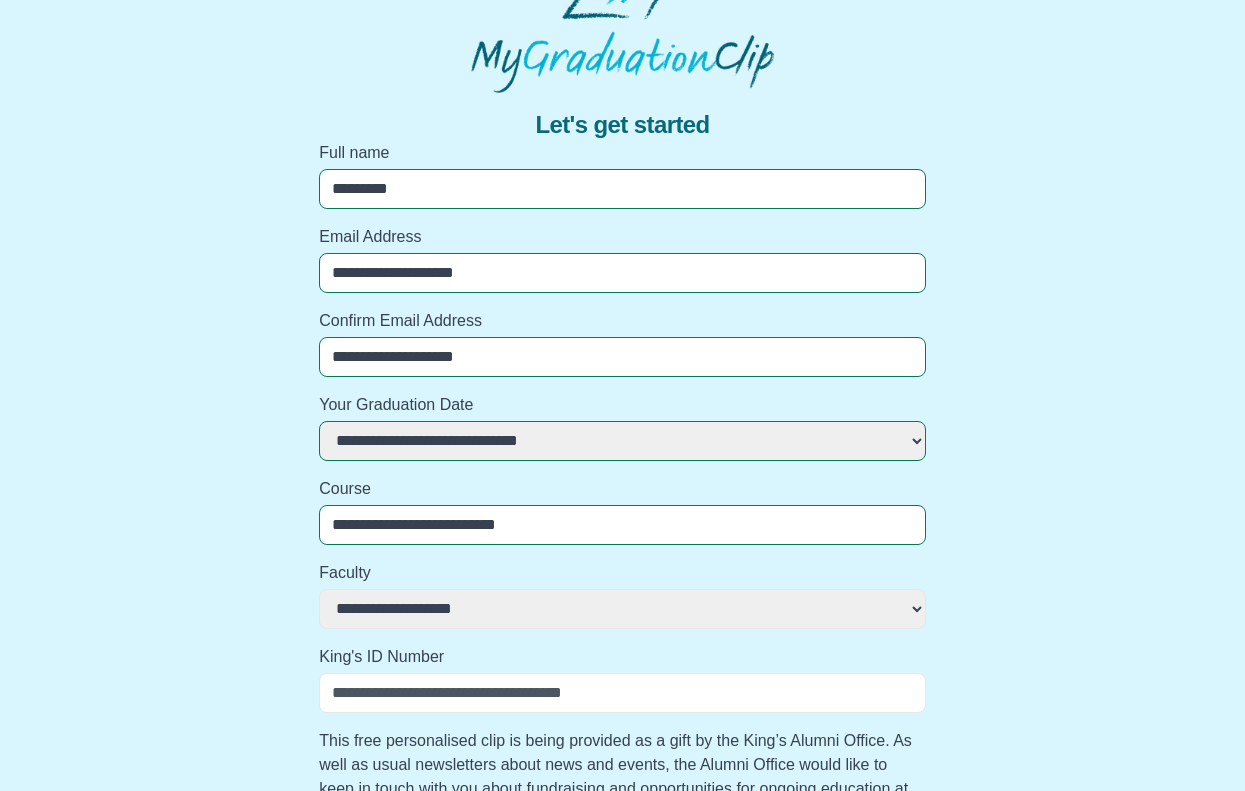 select 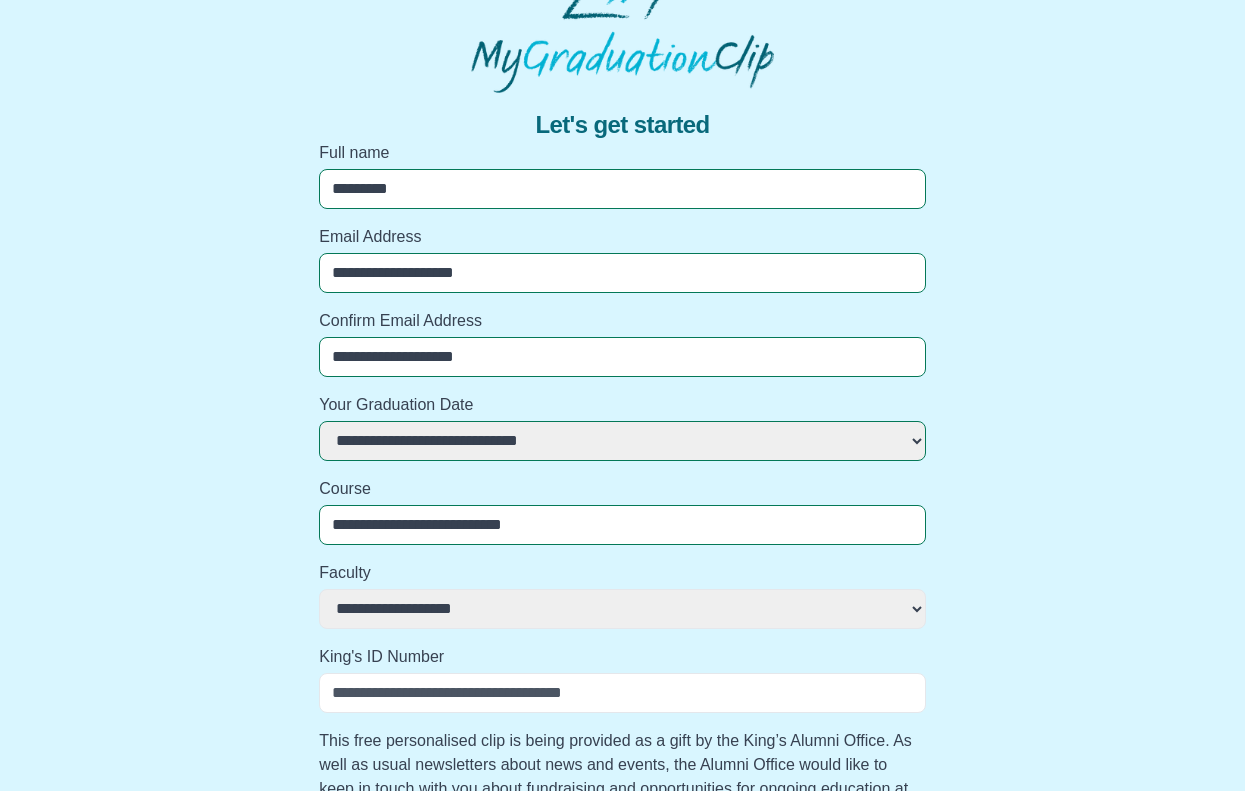 select 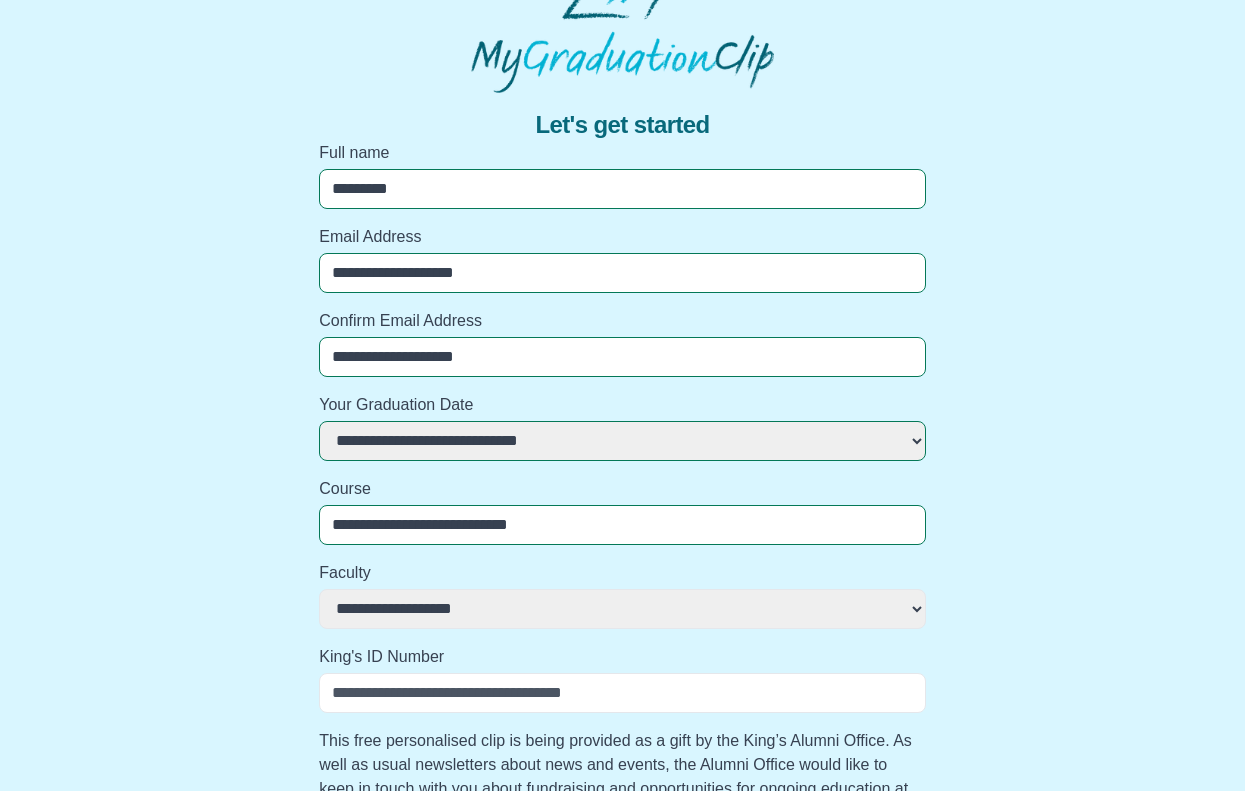 select 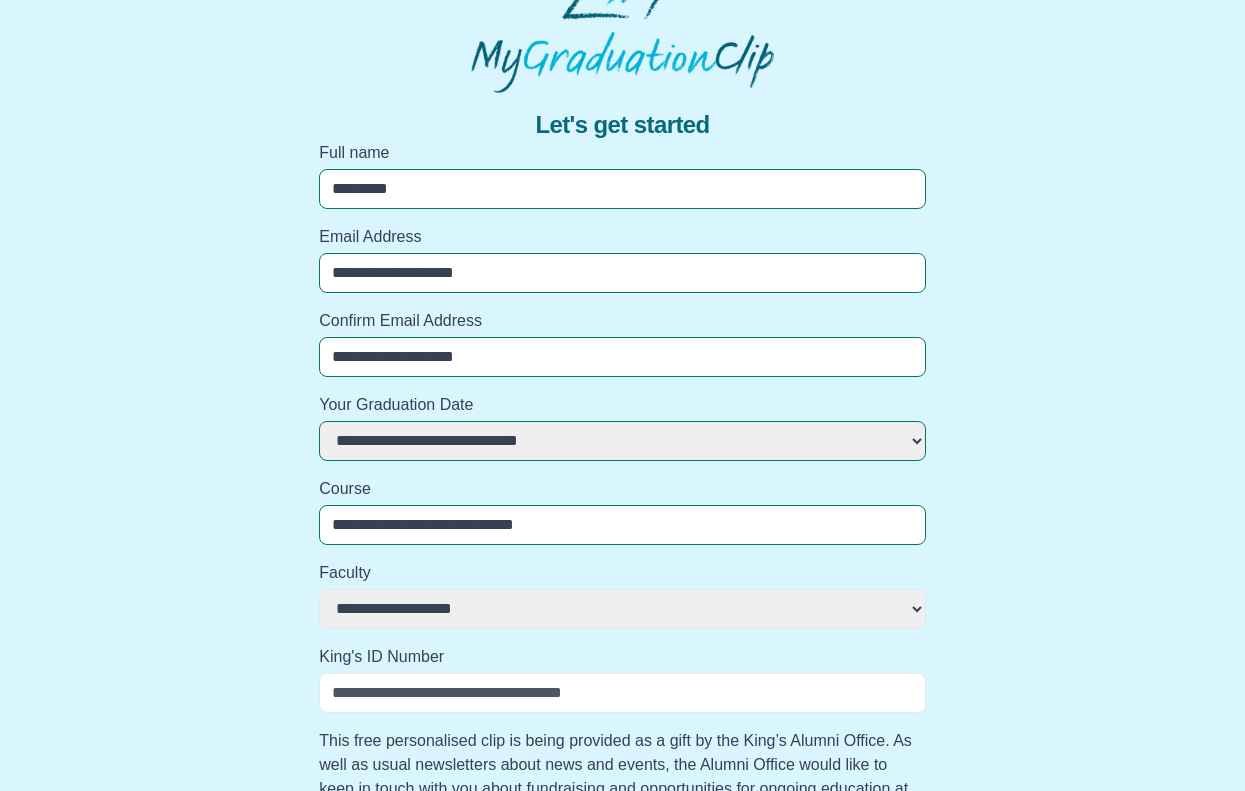 select 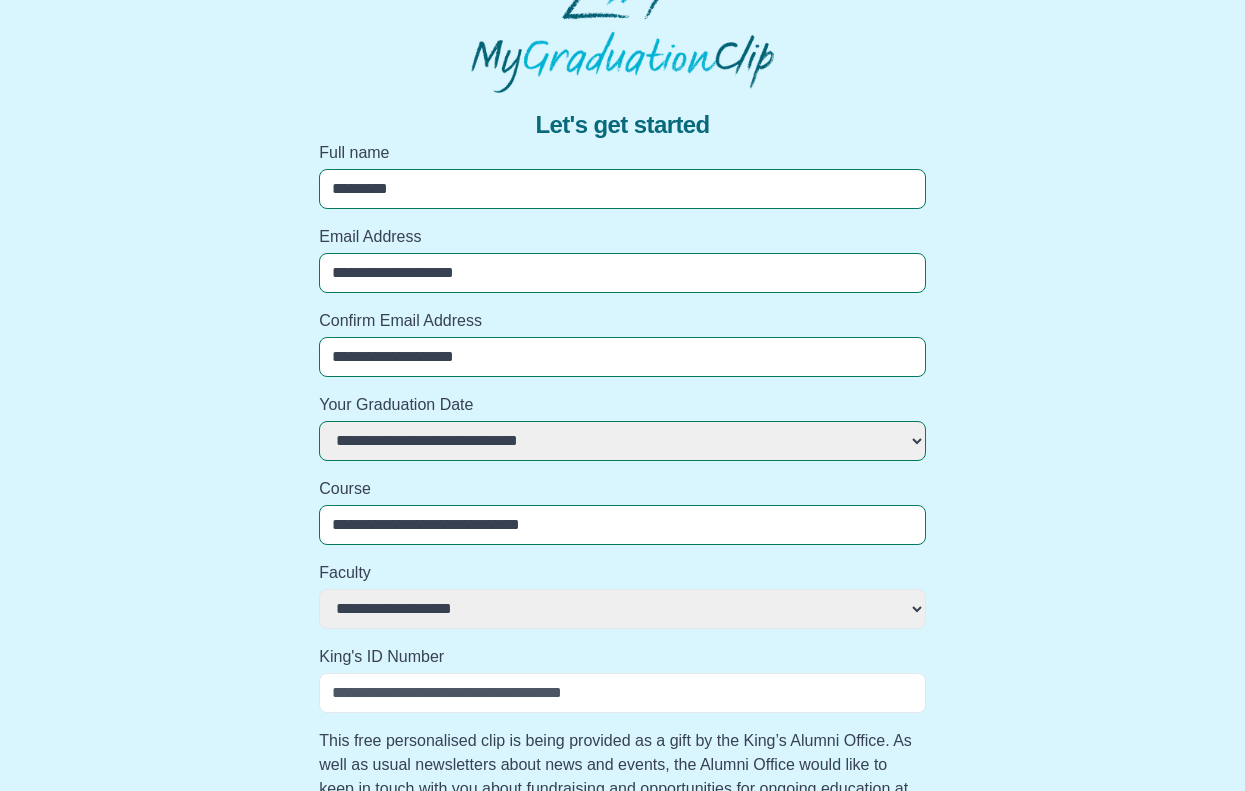 select 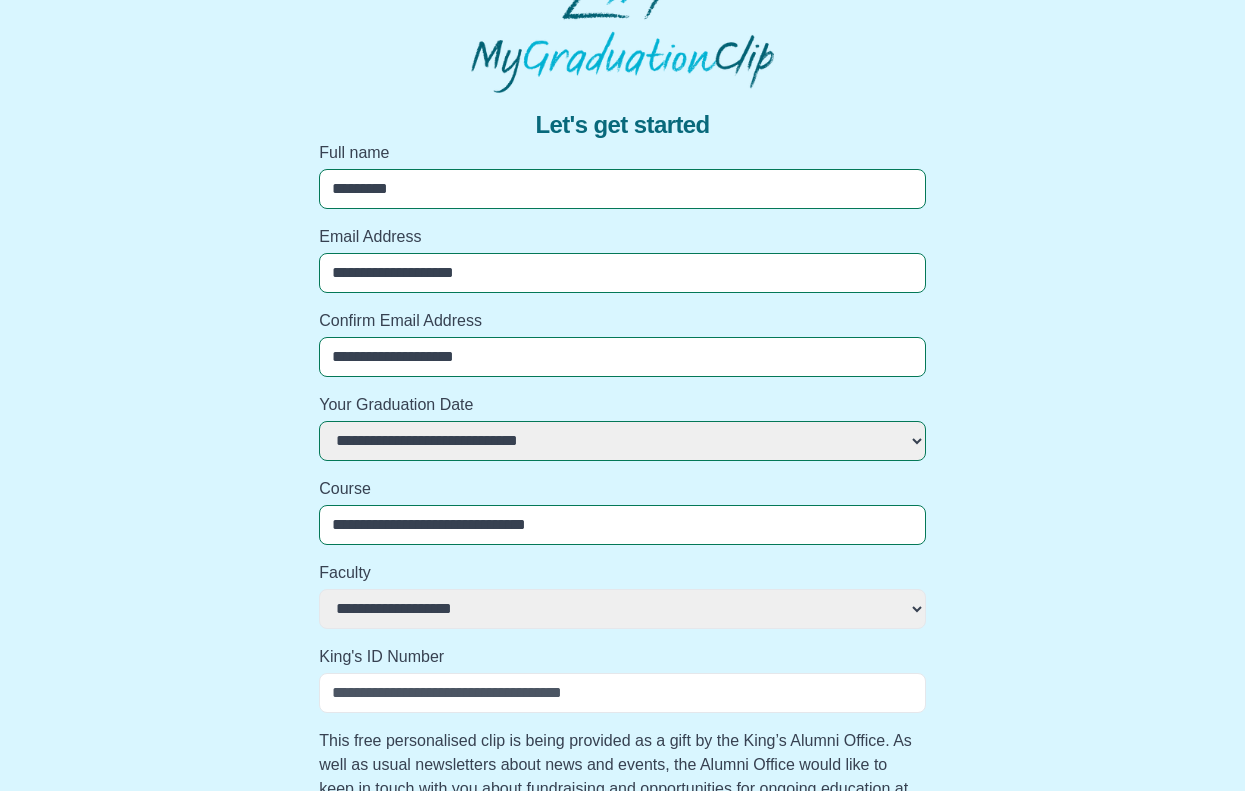 select 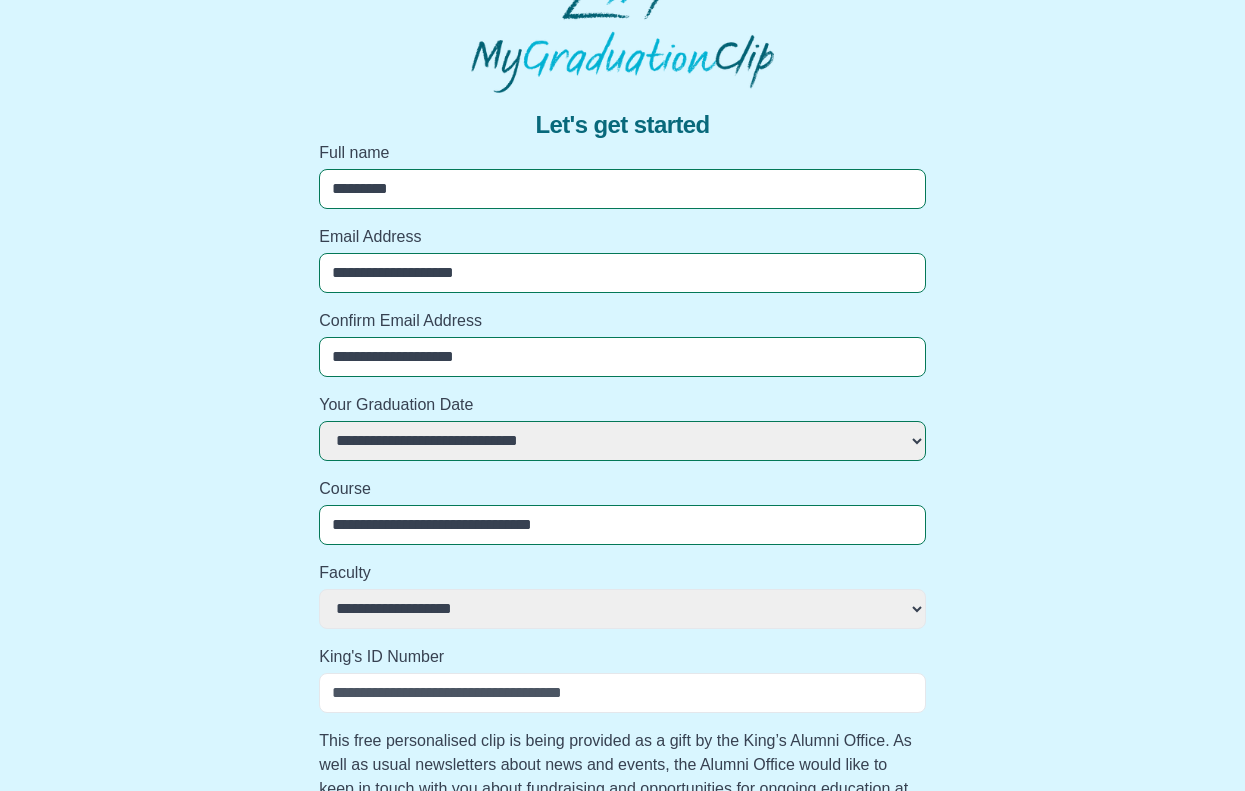 select 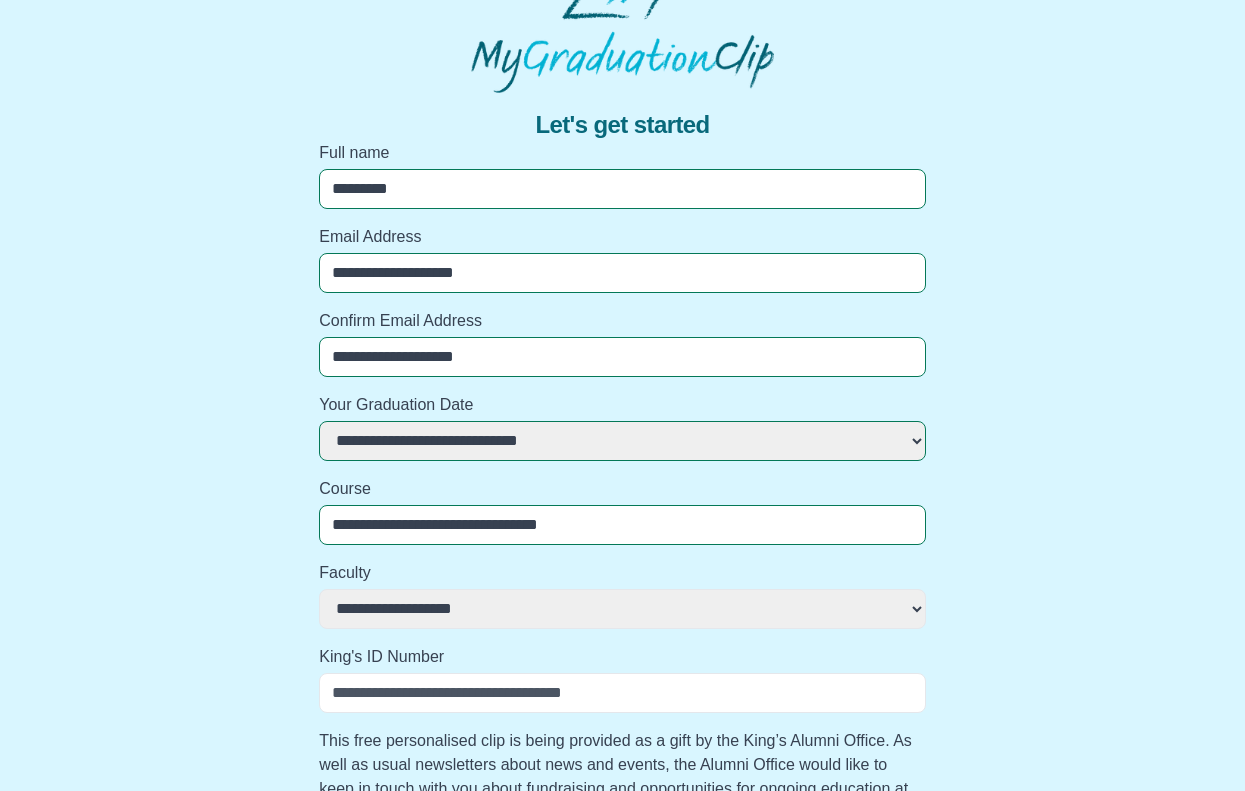 select 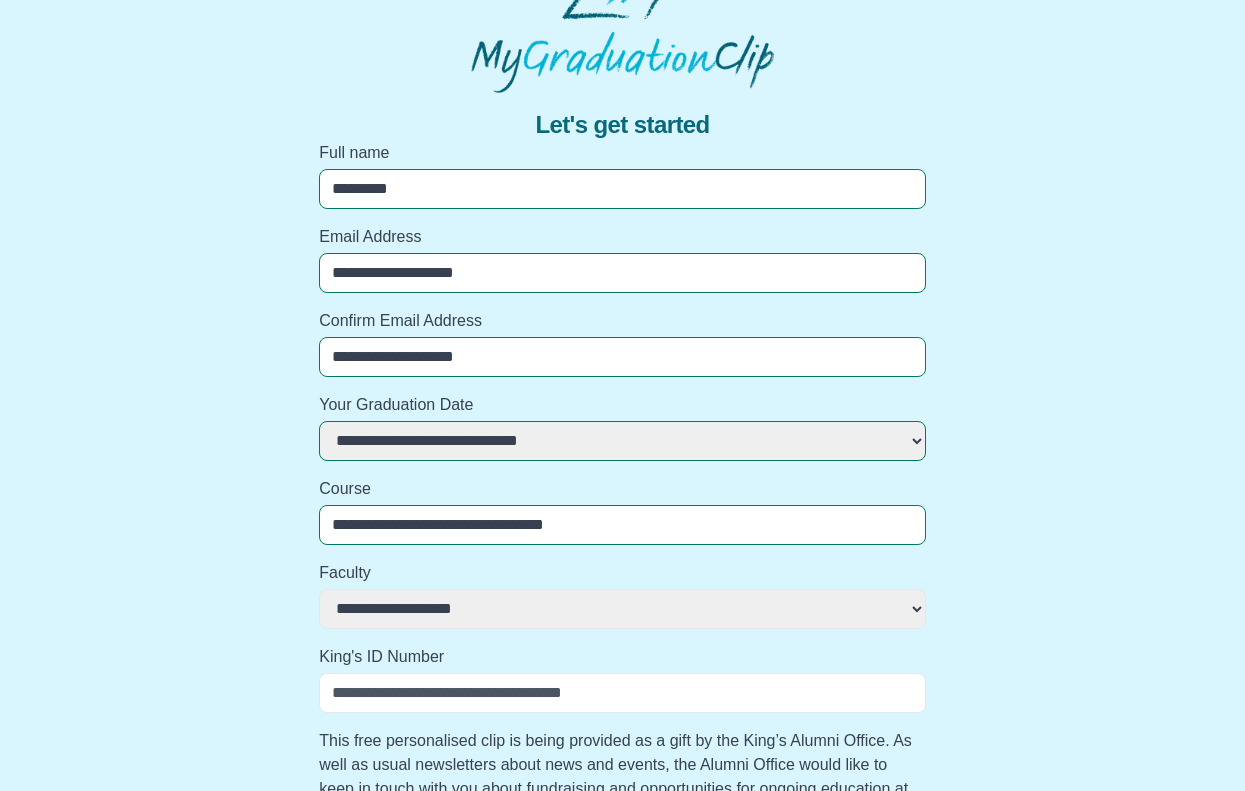 select 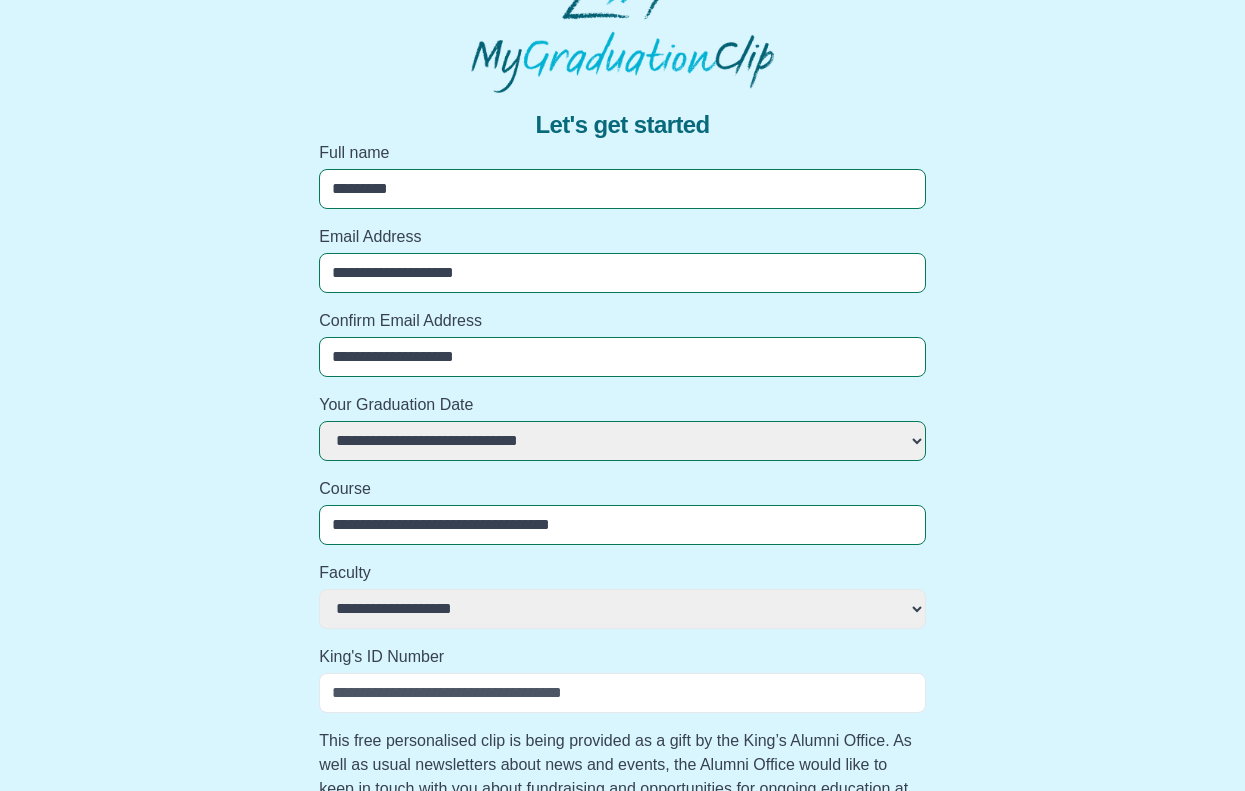 select 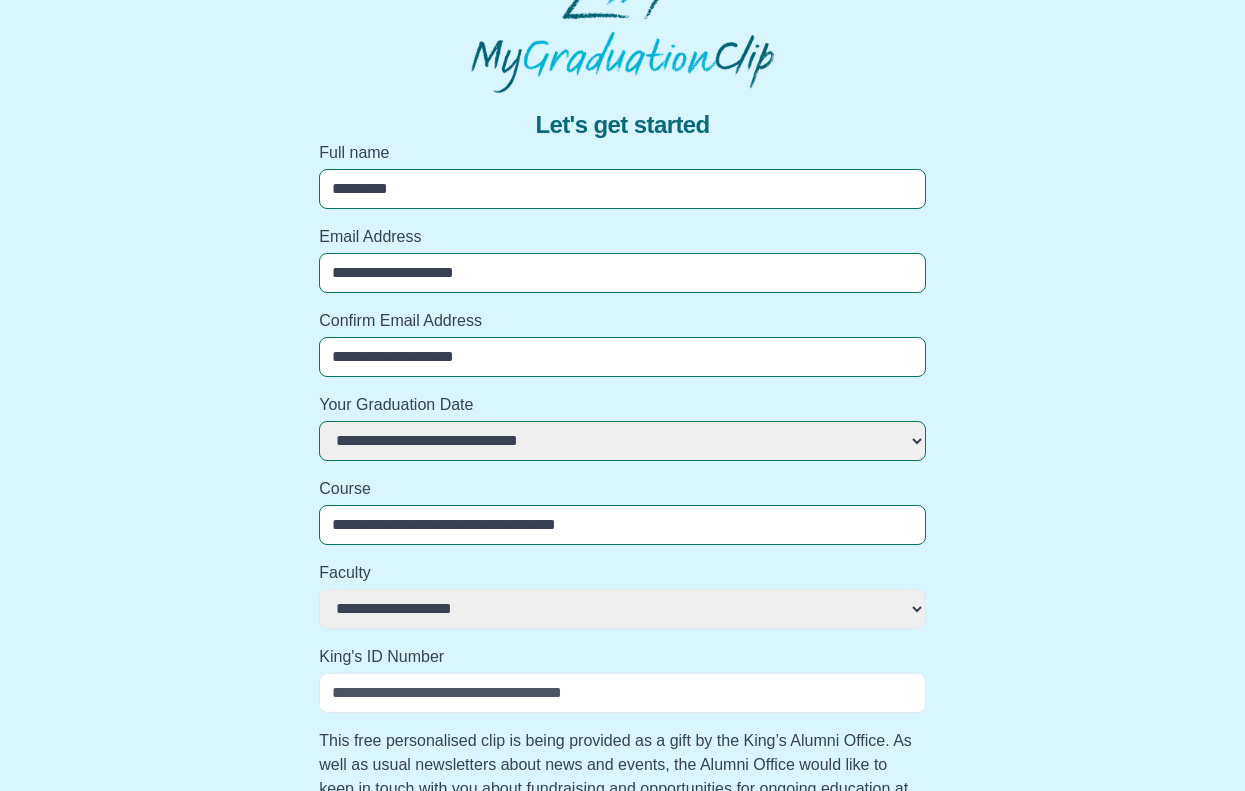 select 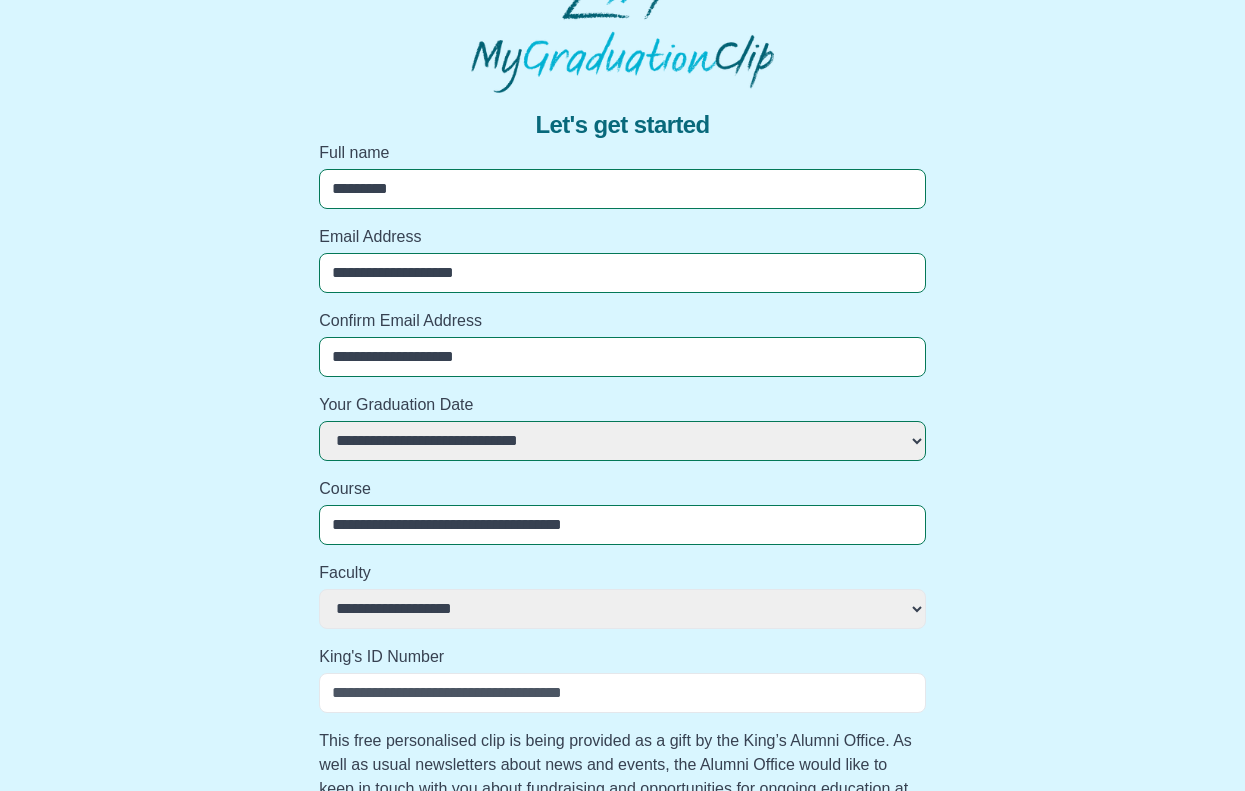 select 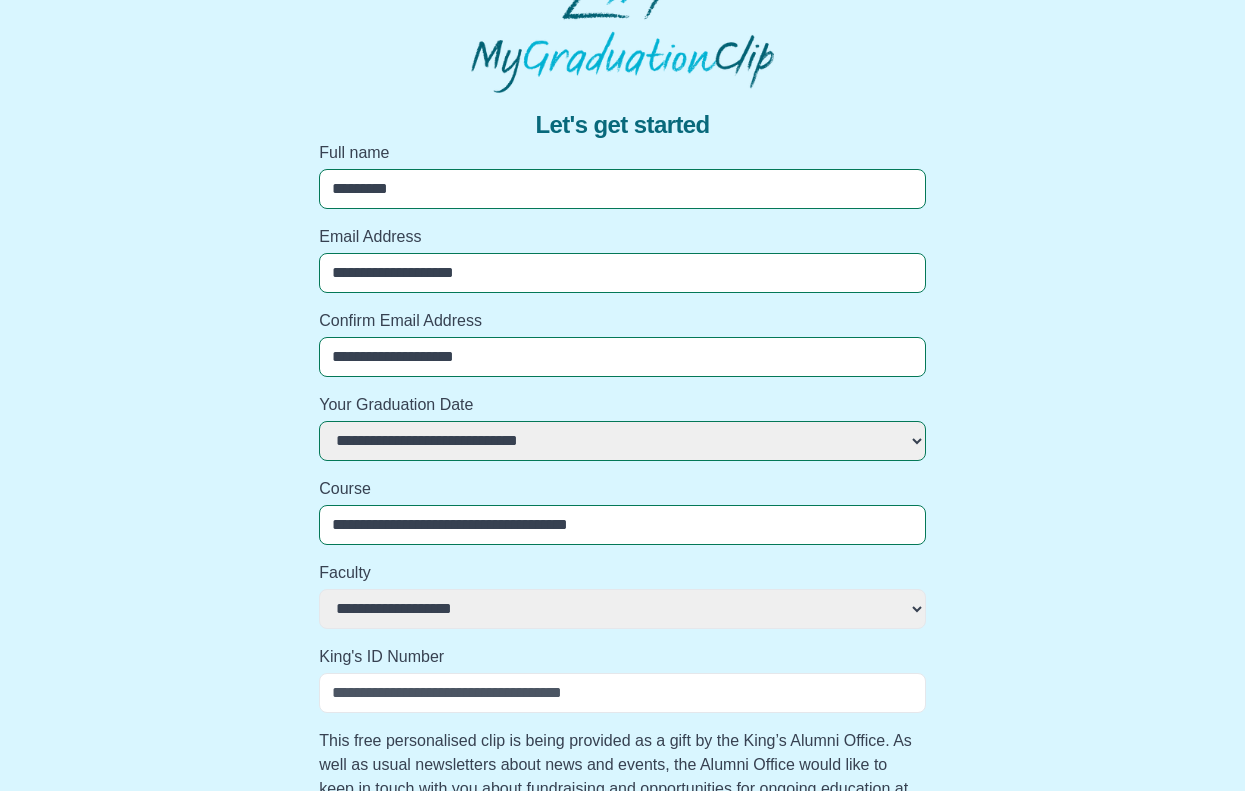 select 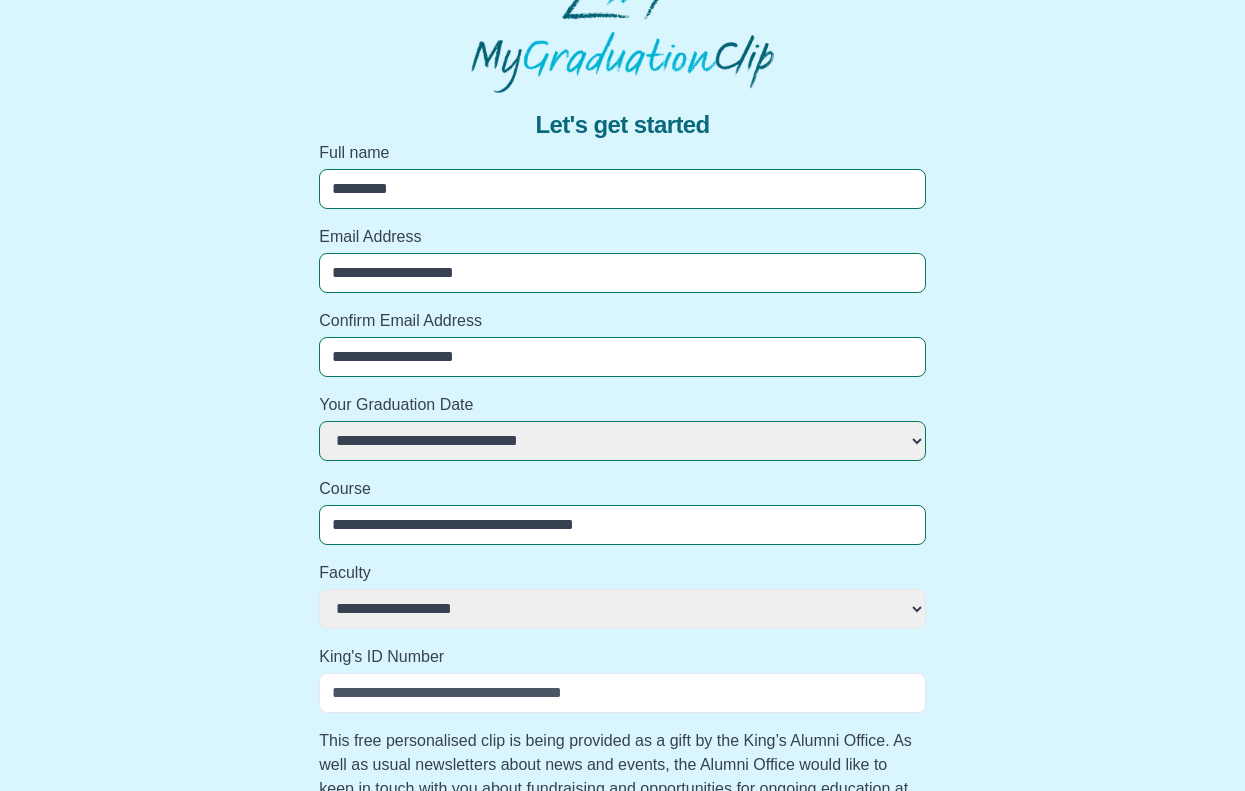 select 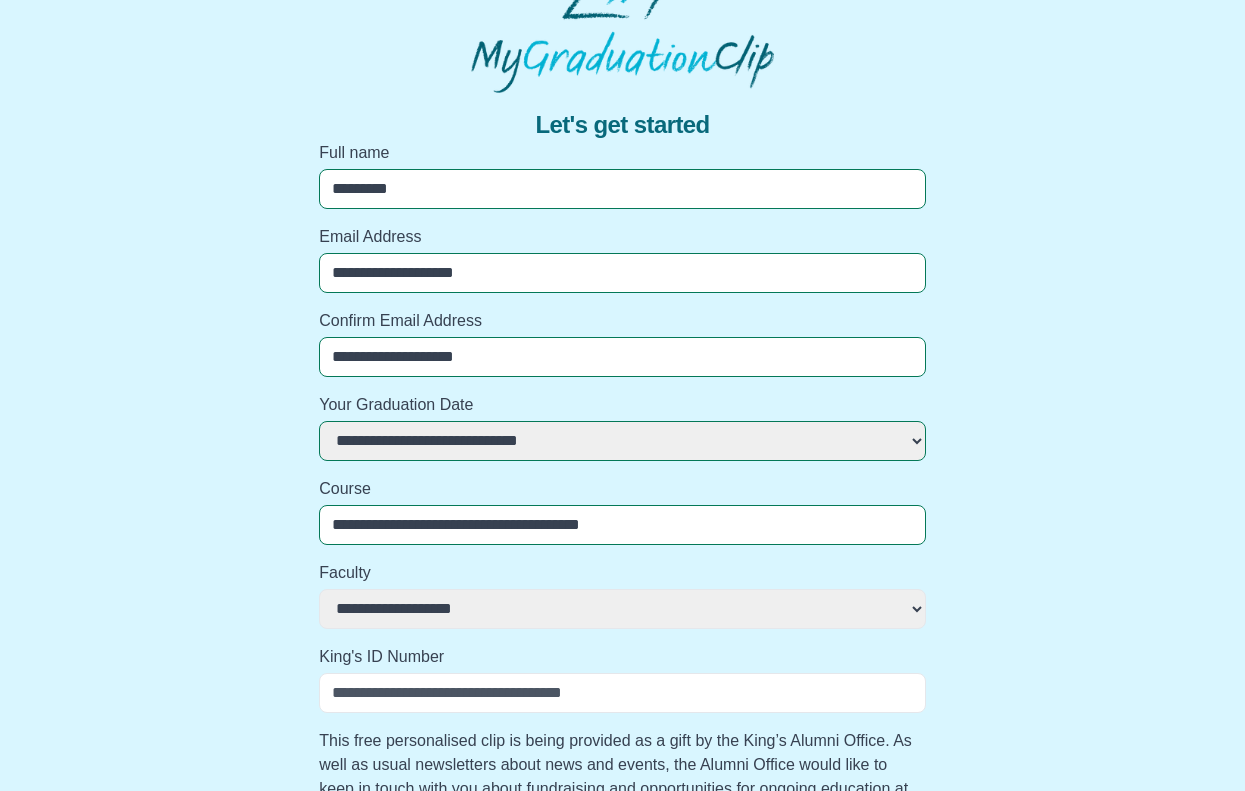 select 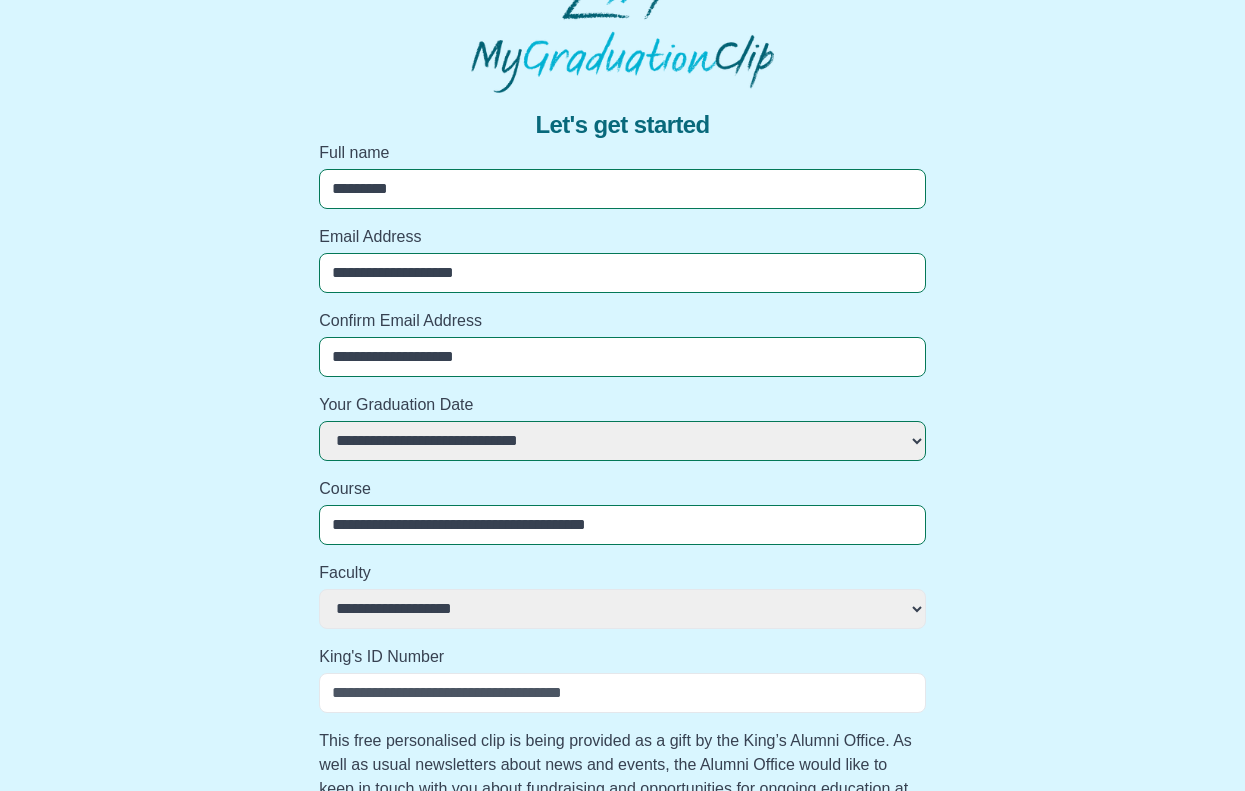 select 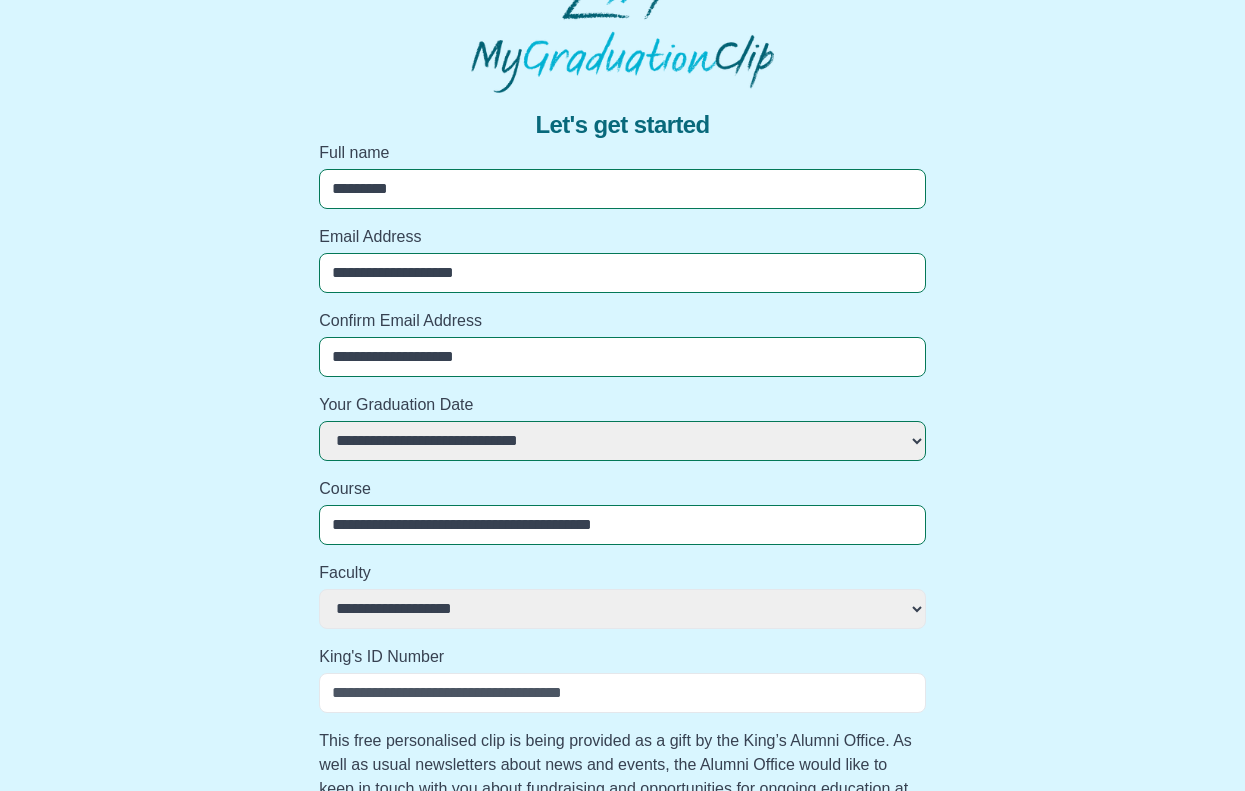 select 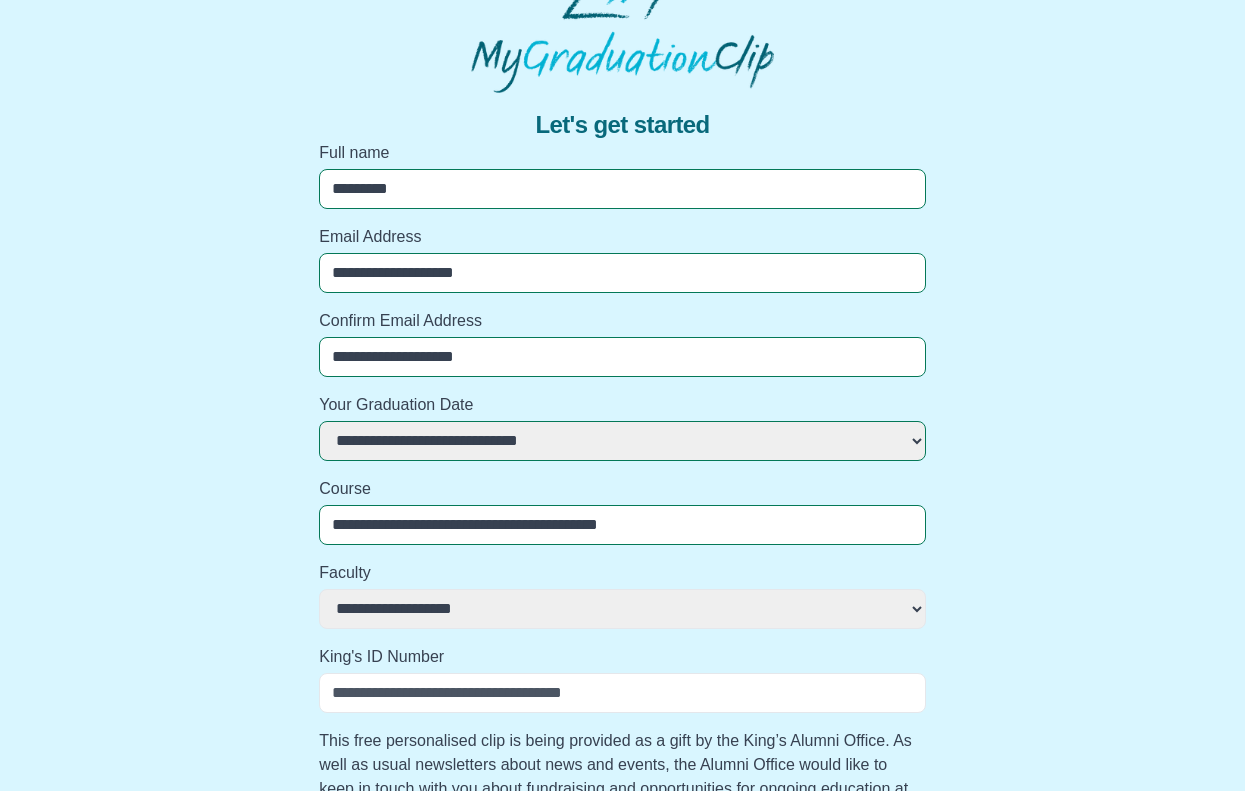 select 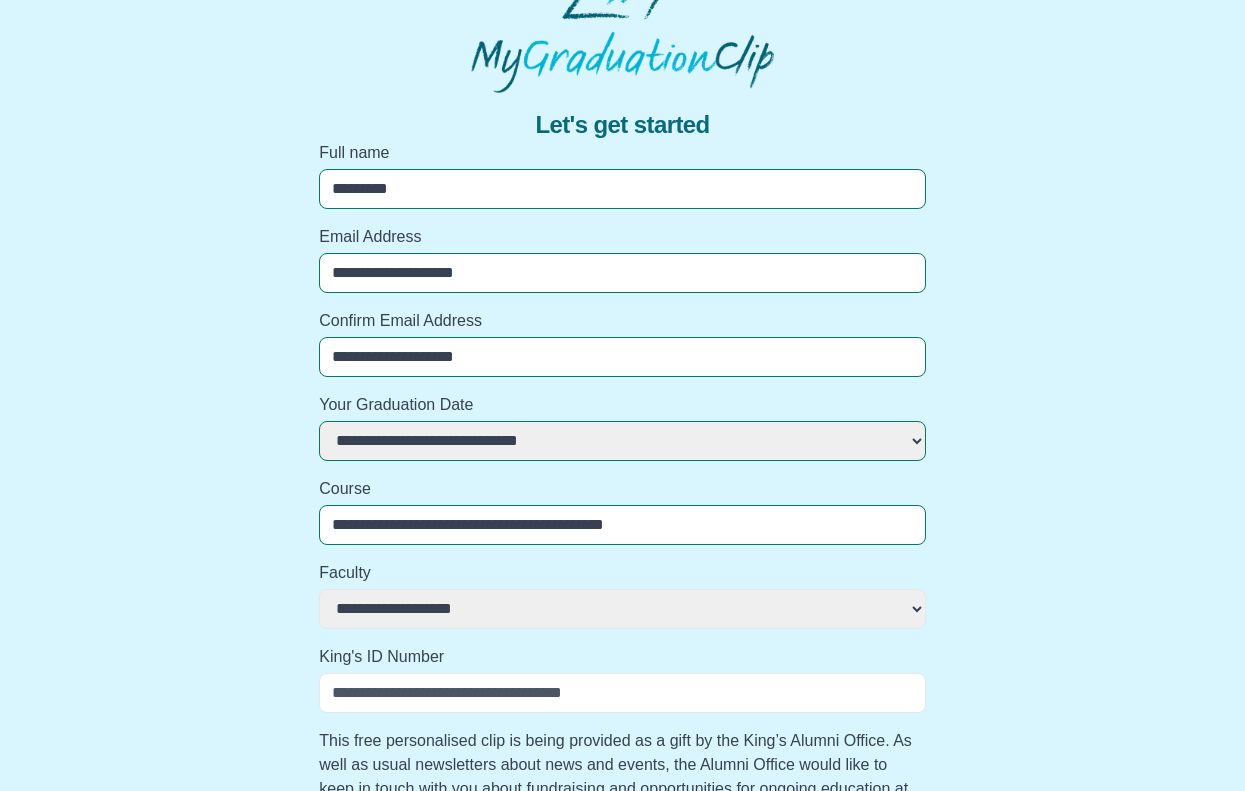 select 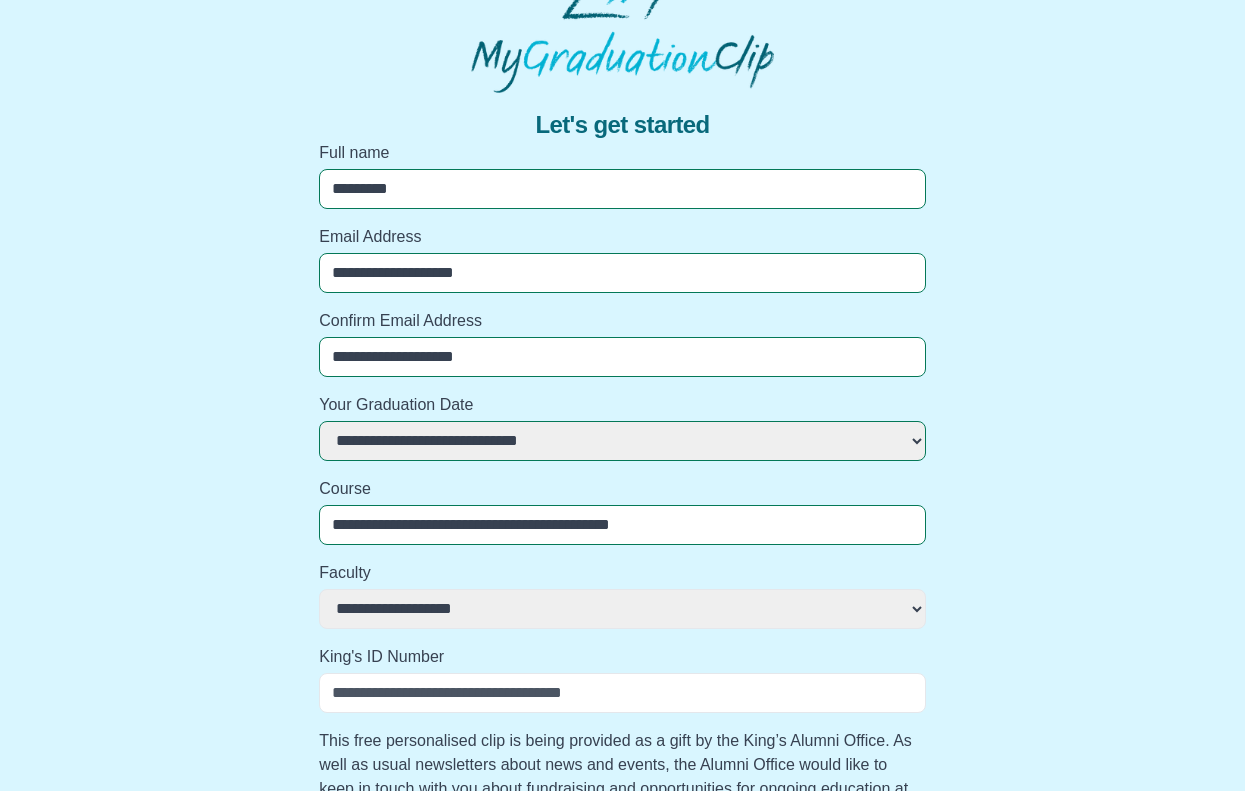 select 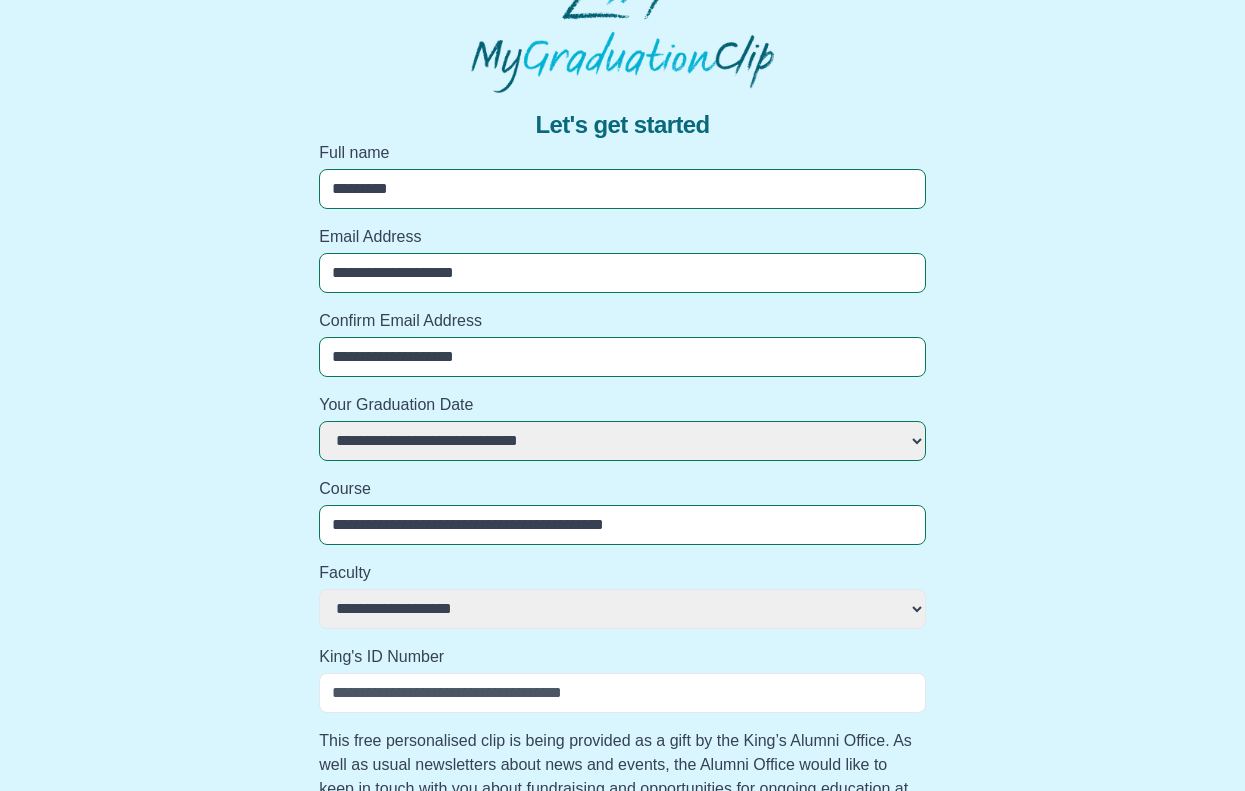 select 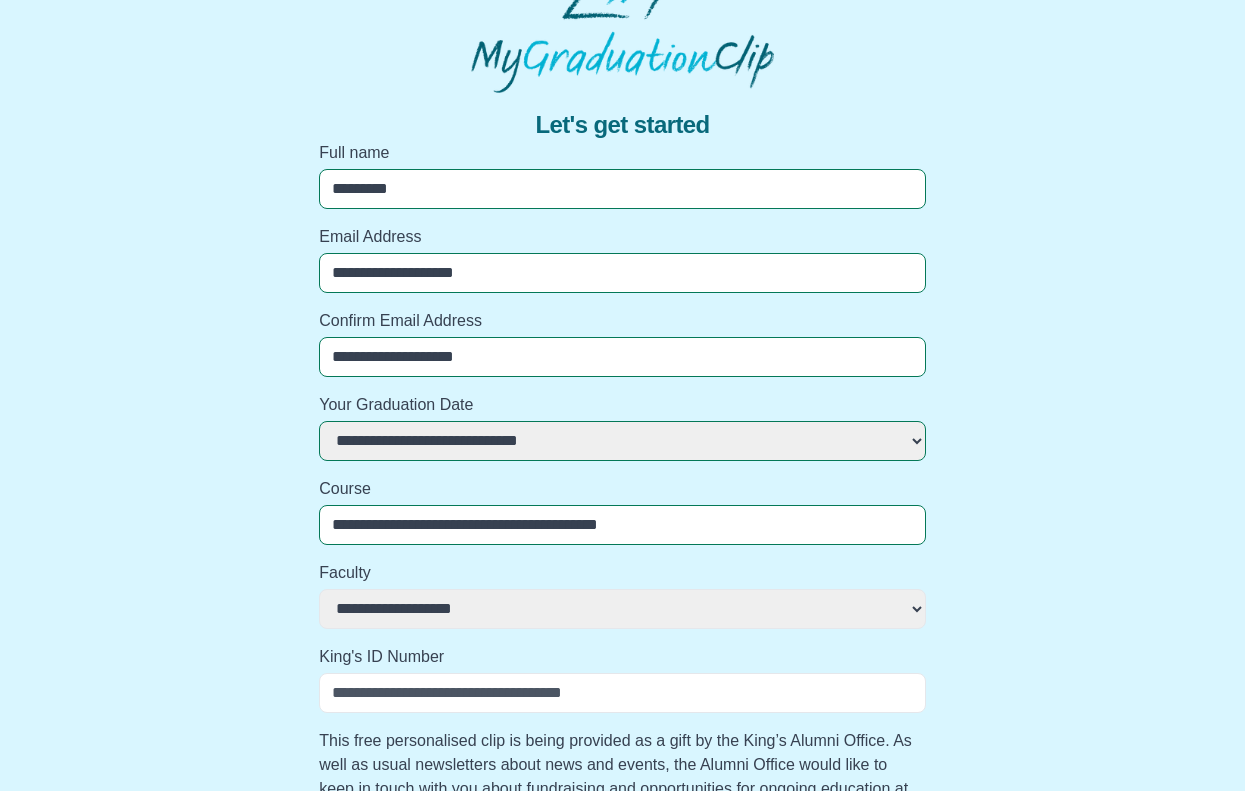 select 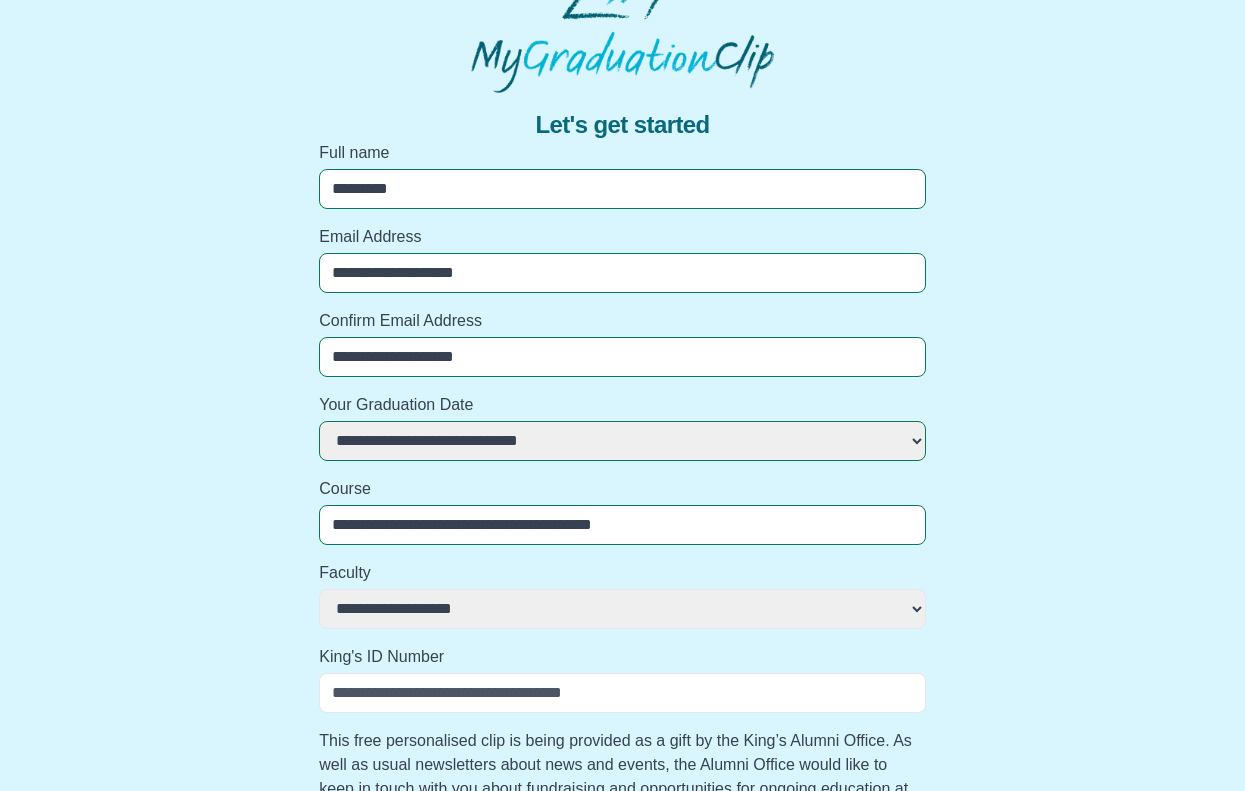 select 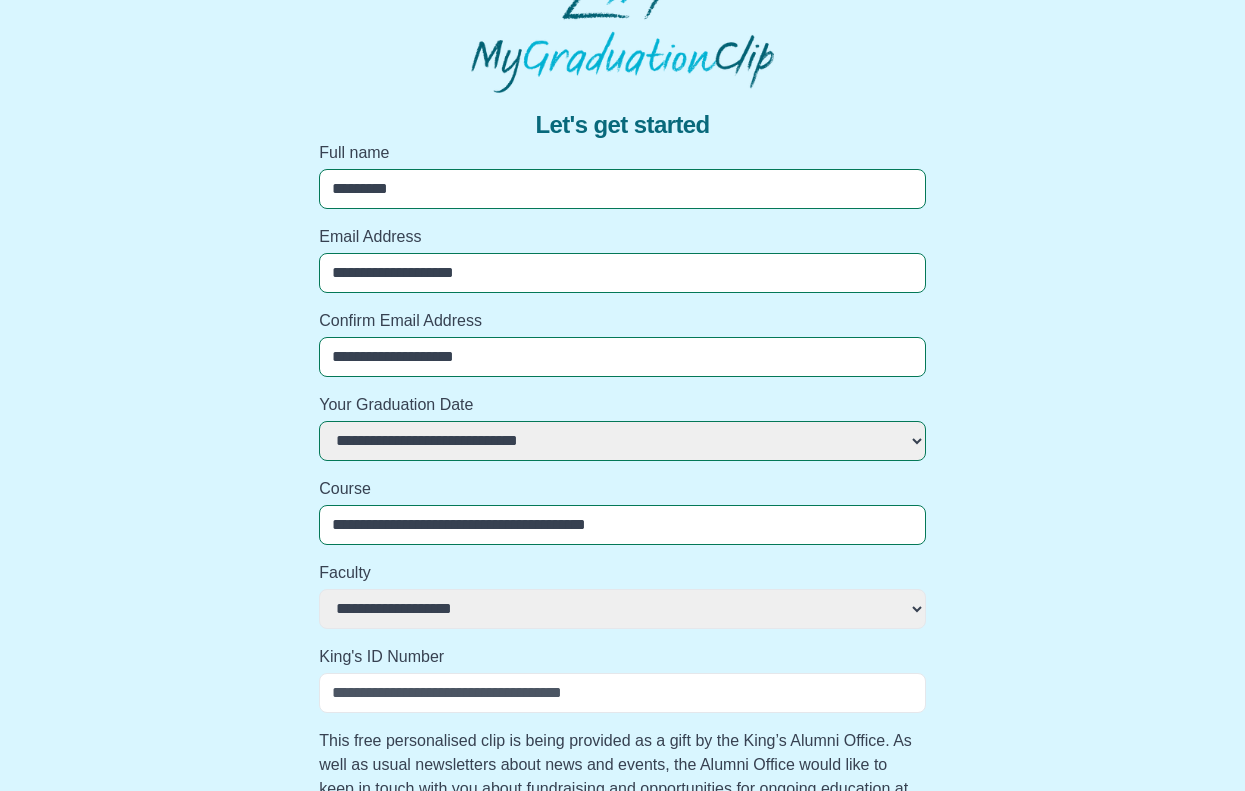 select 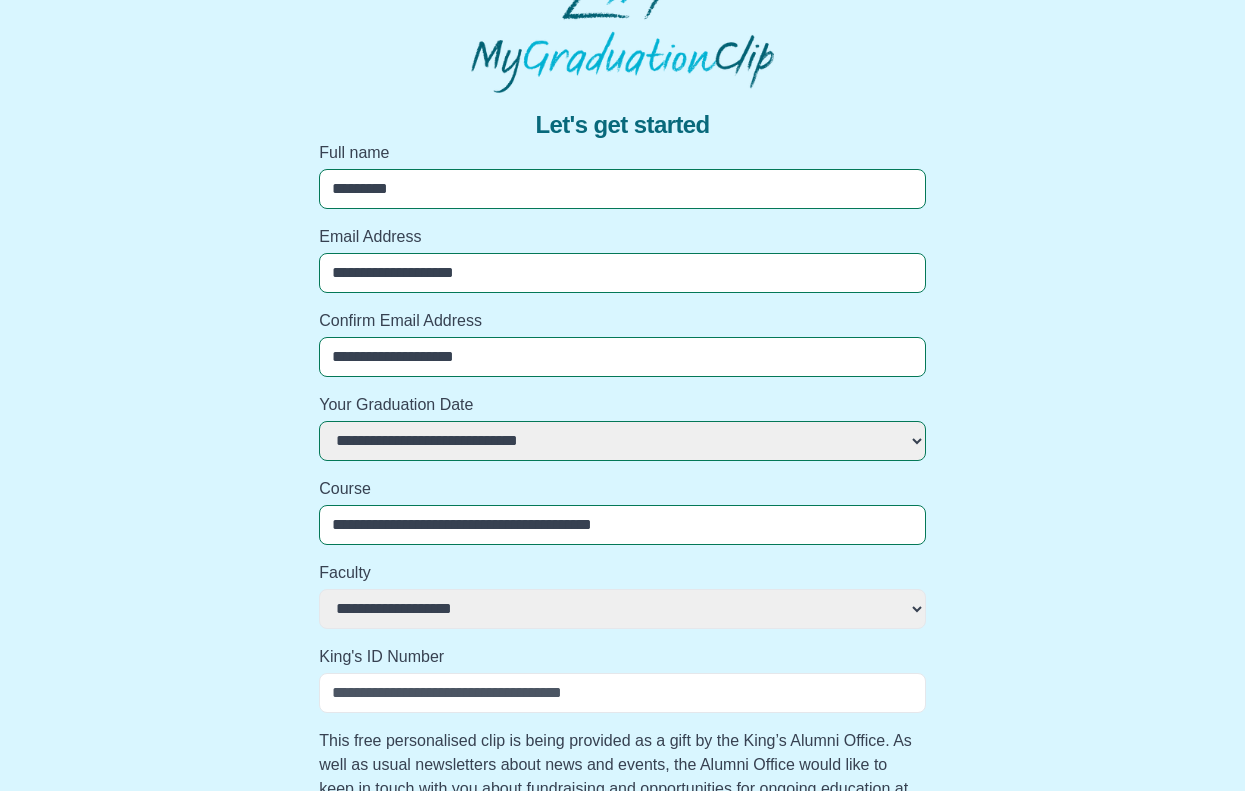 select 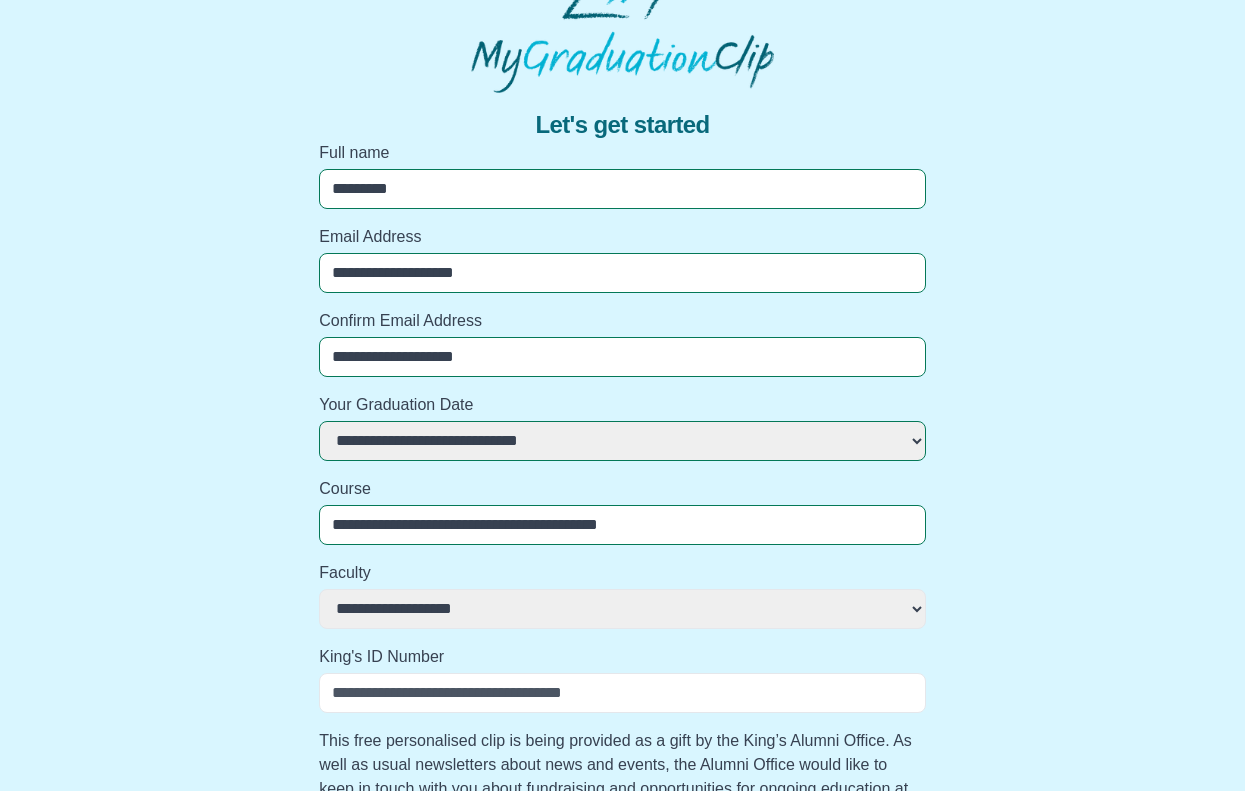 select 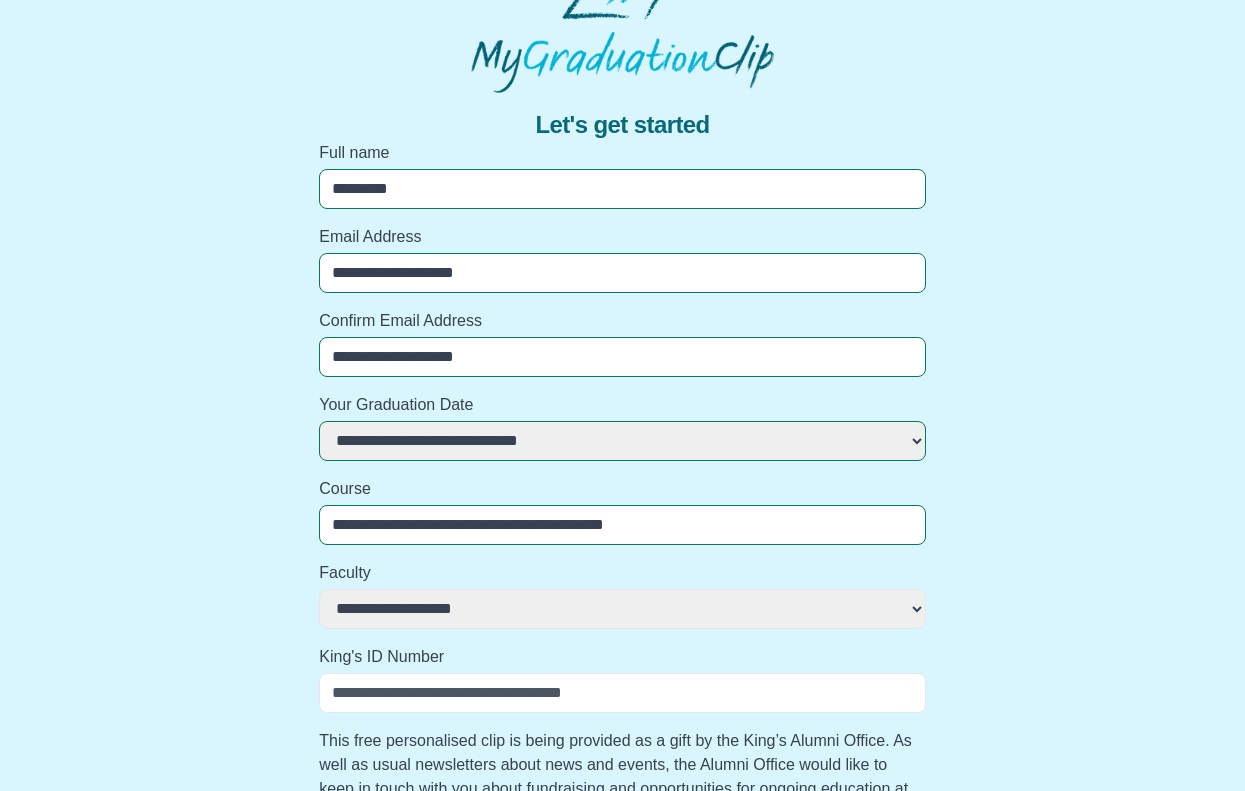 select 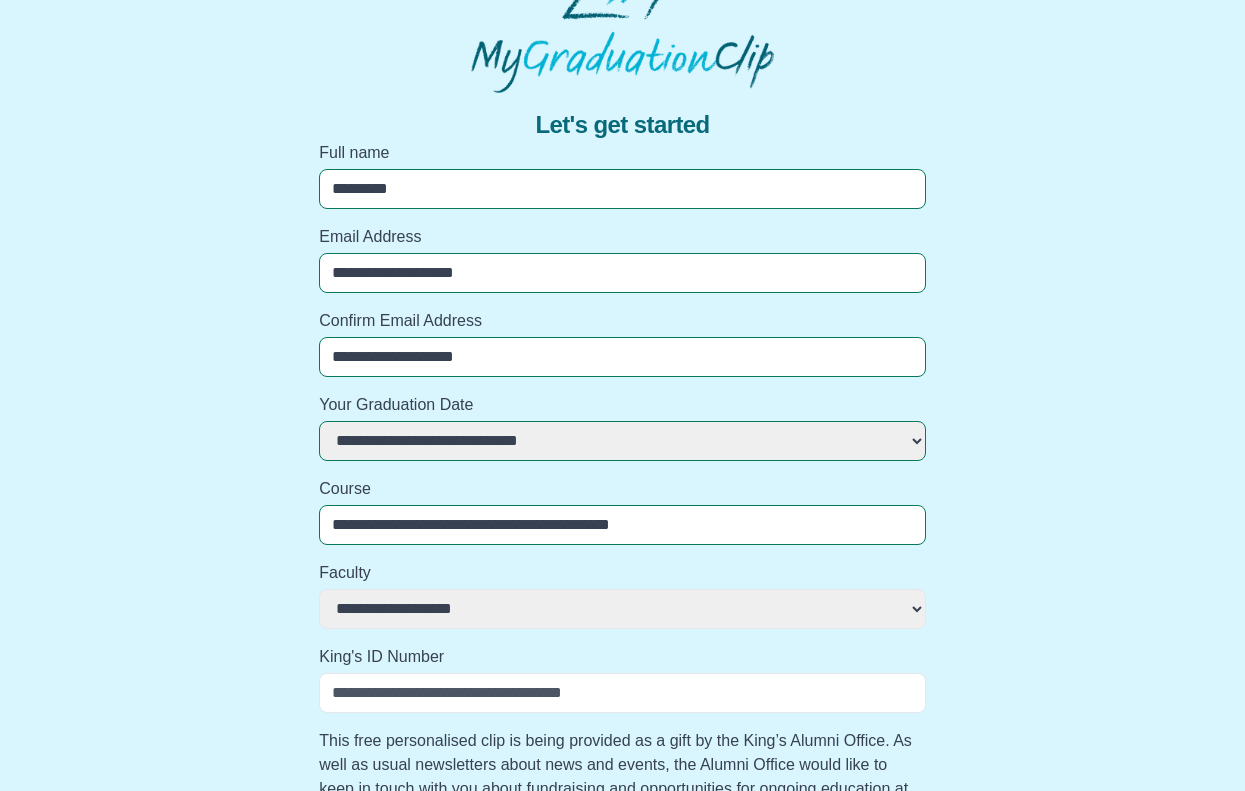 select 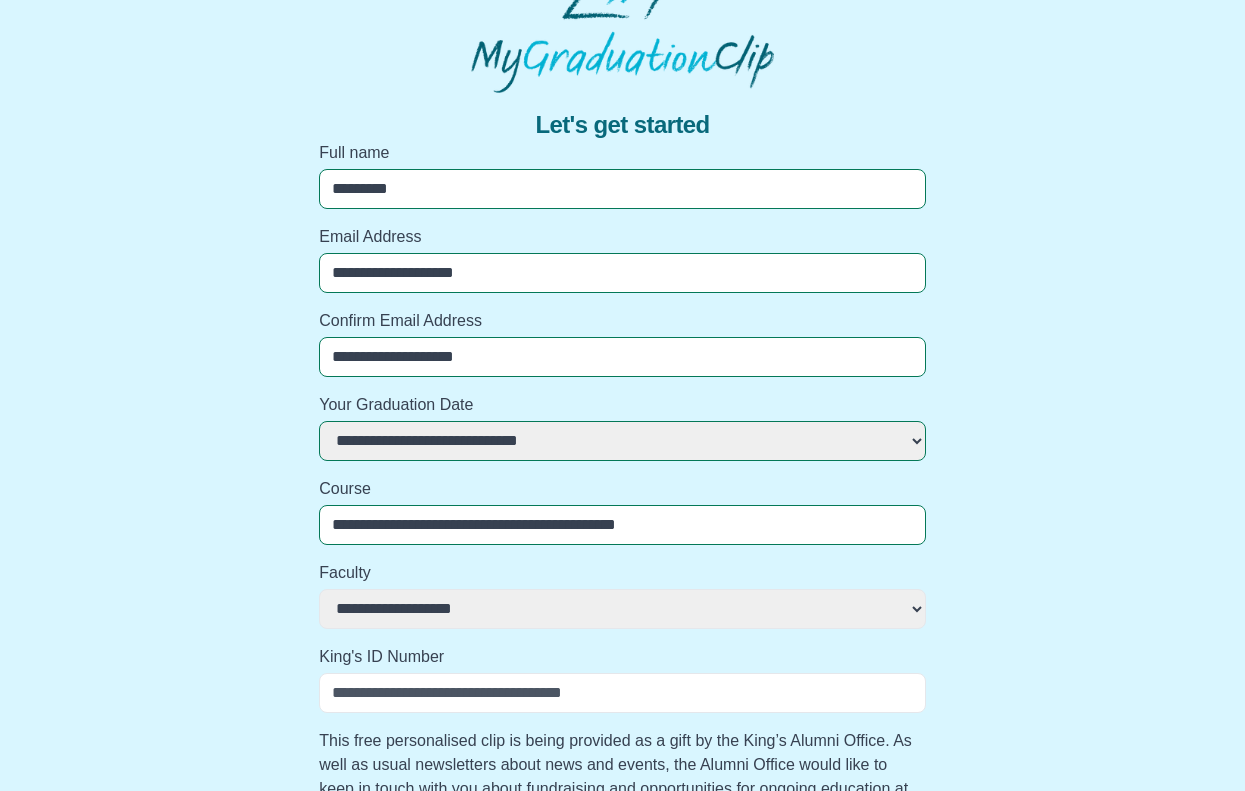 select 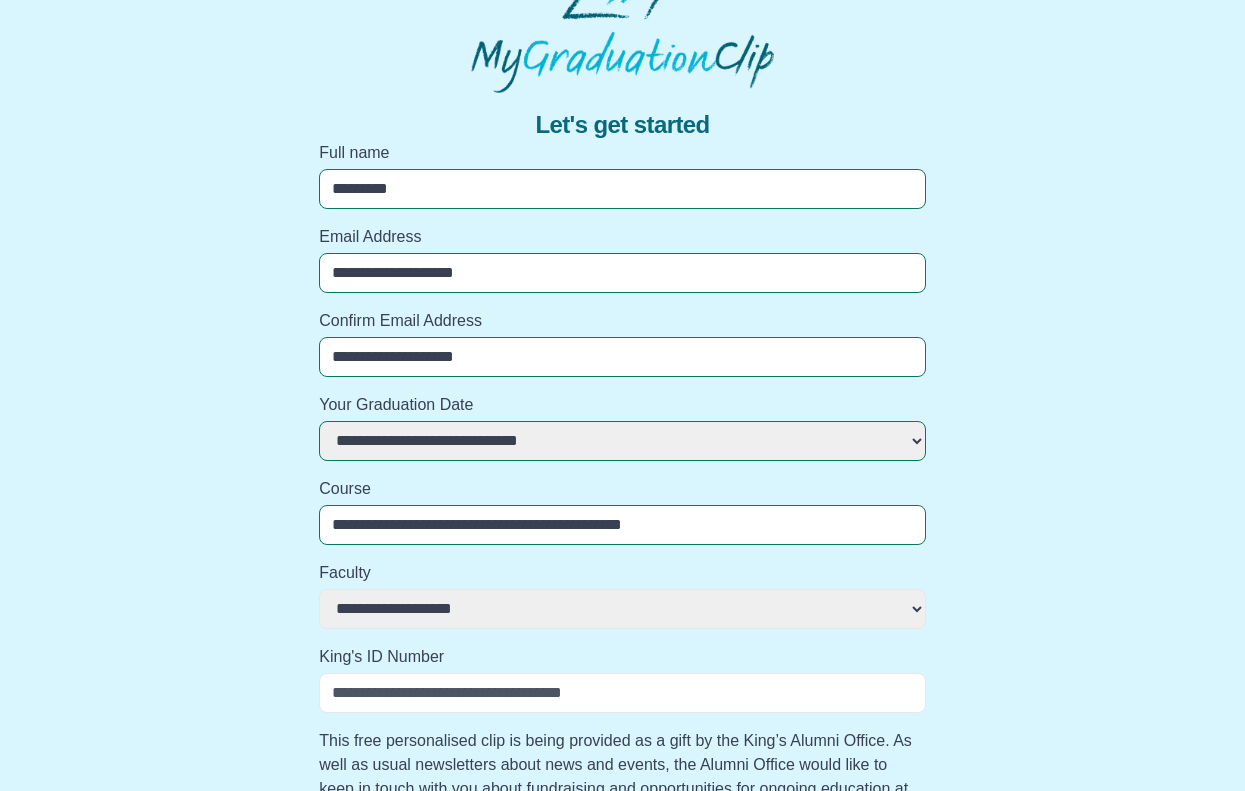 select 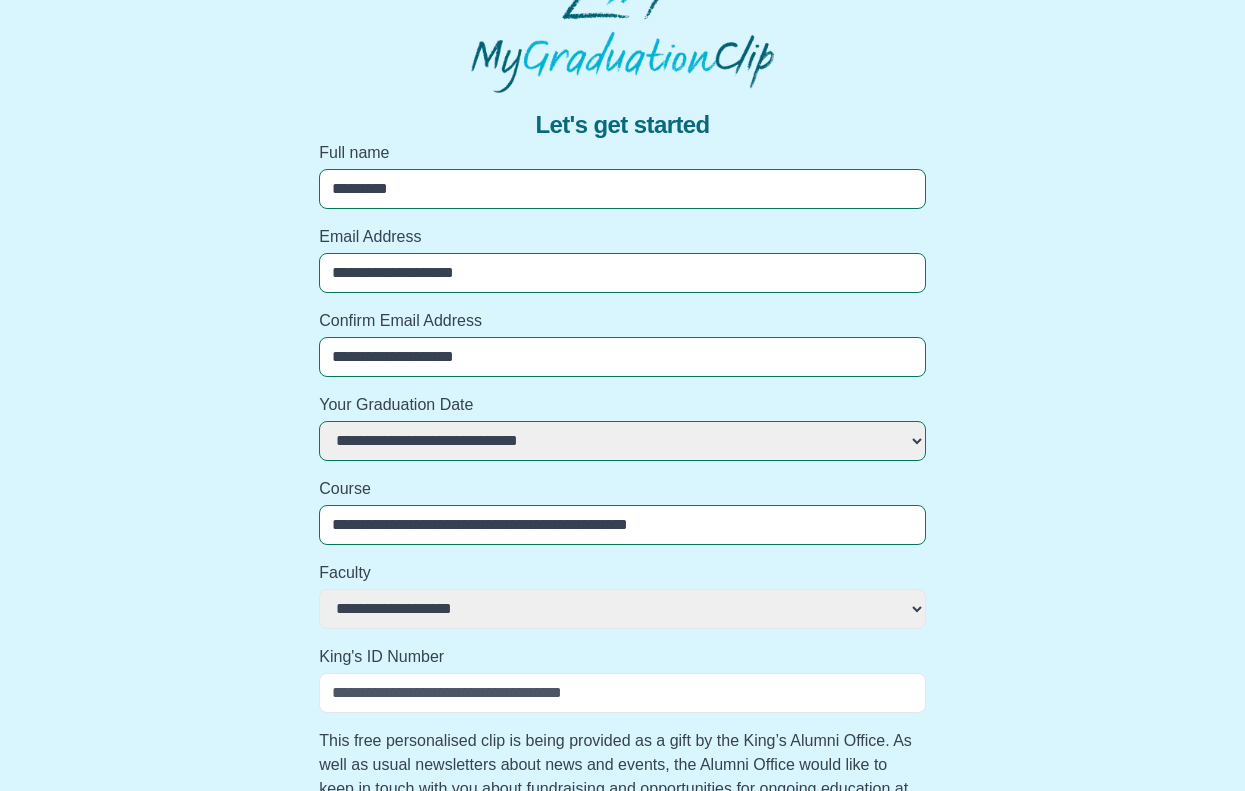 select 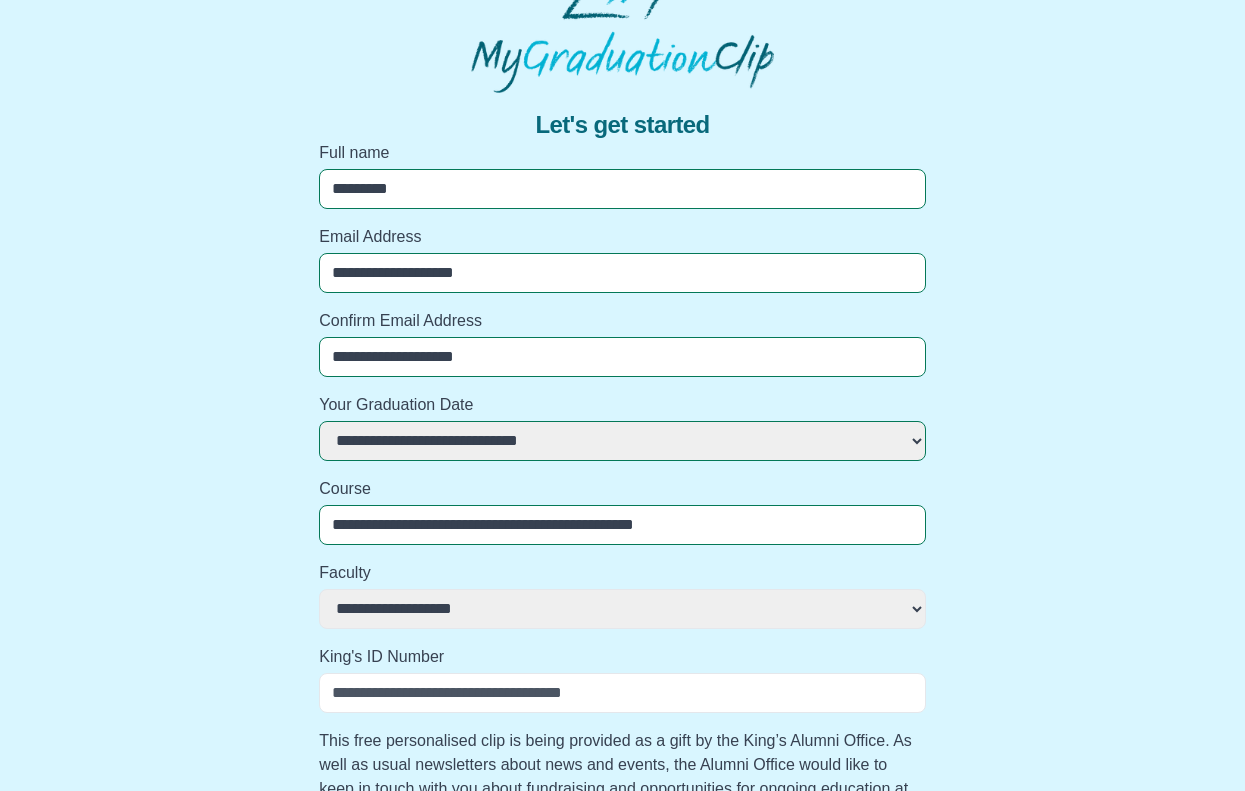 select 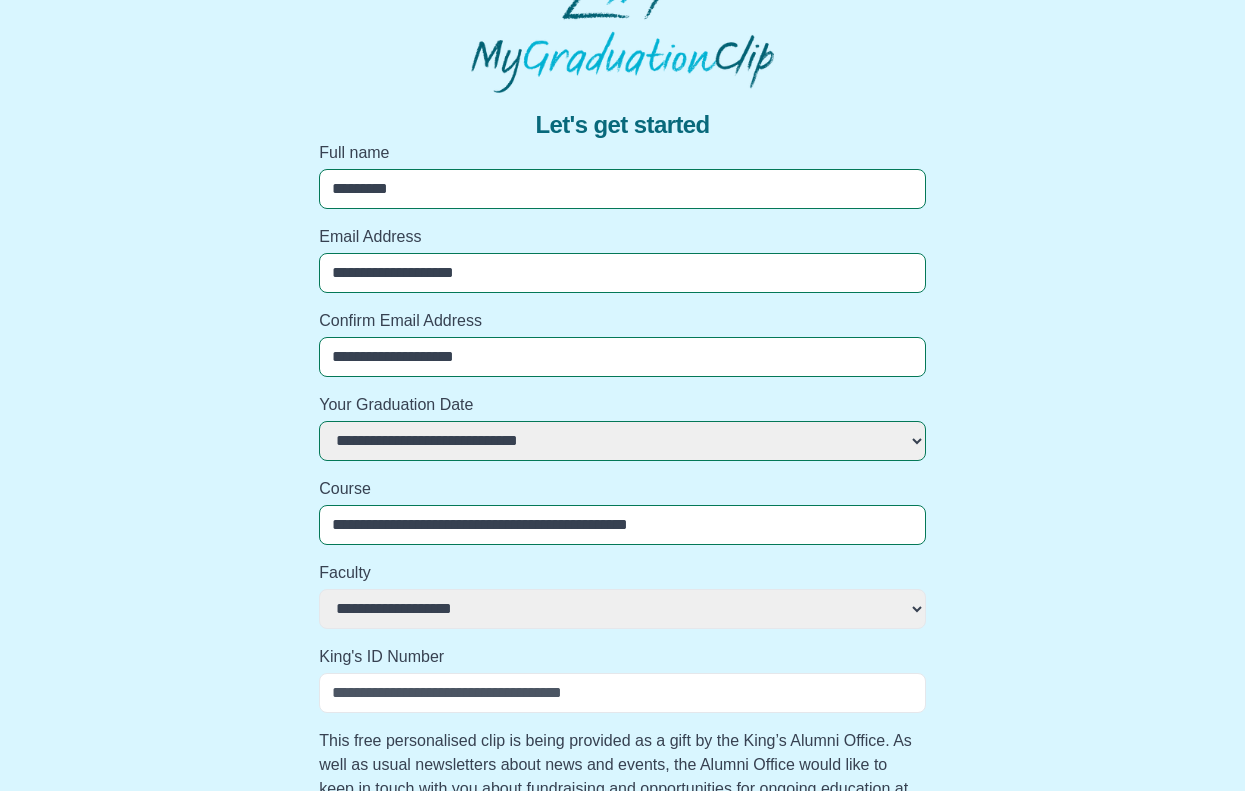 select 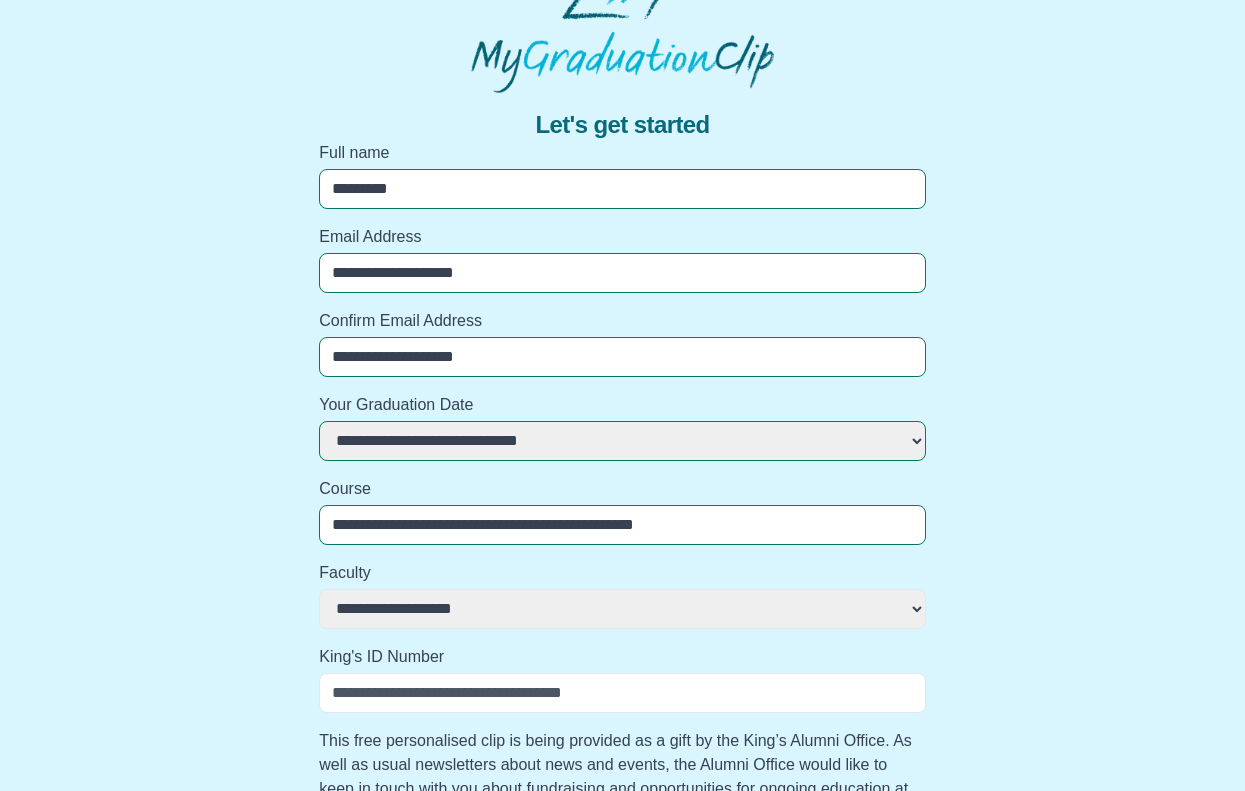 select 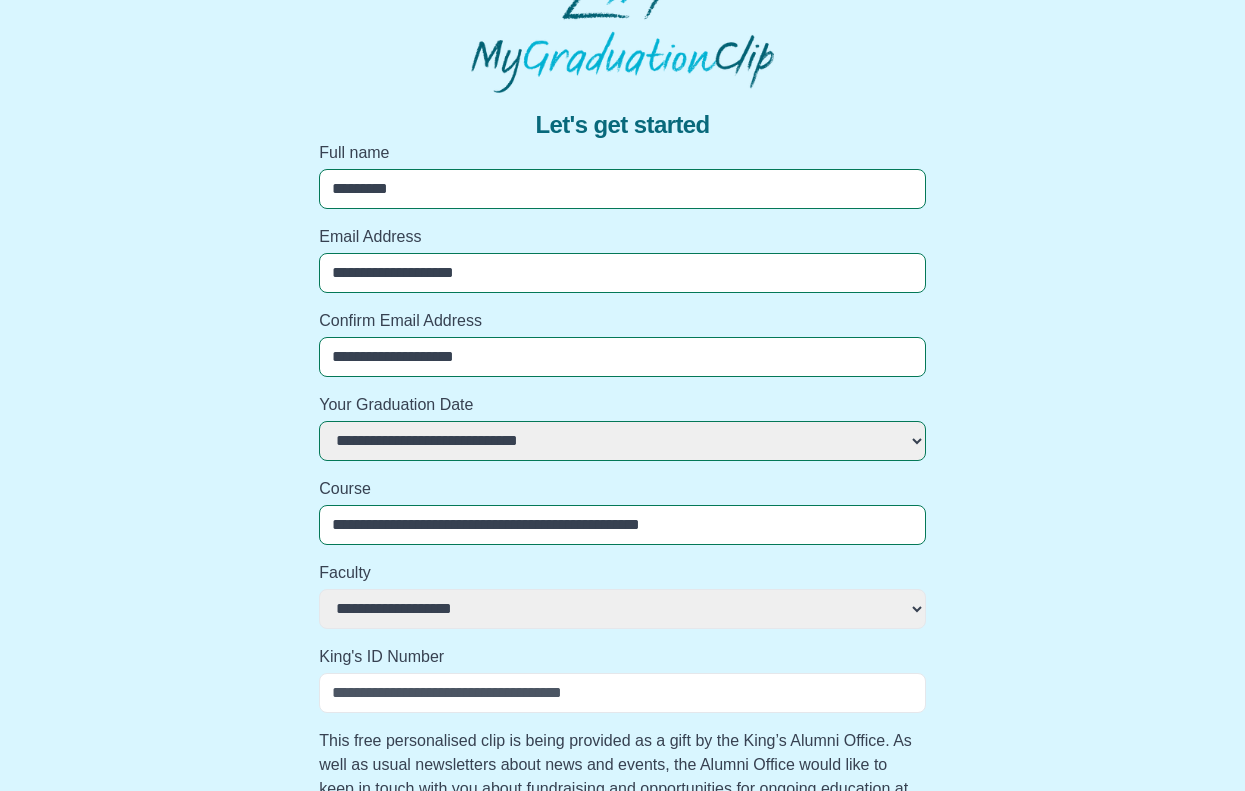select 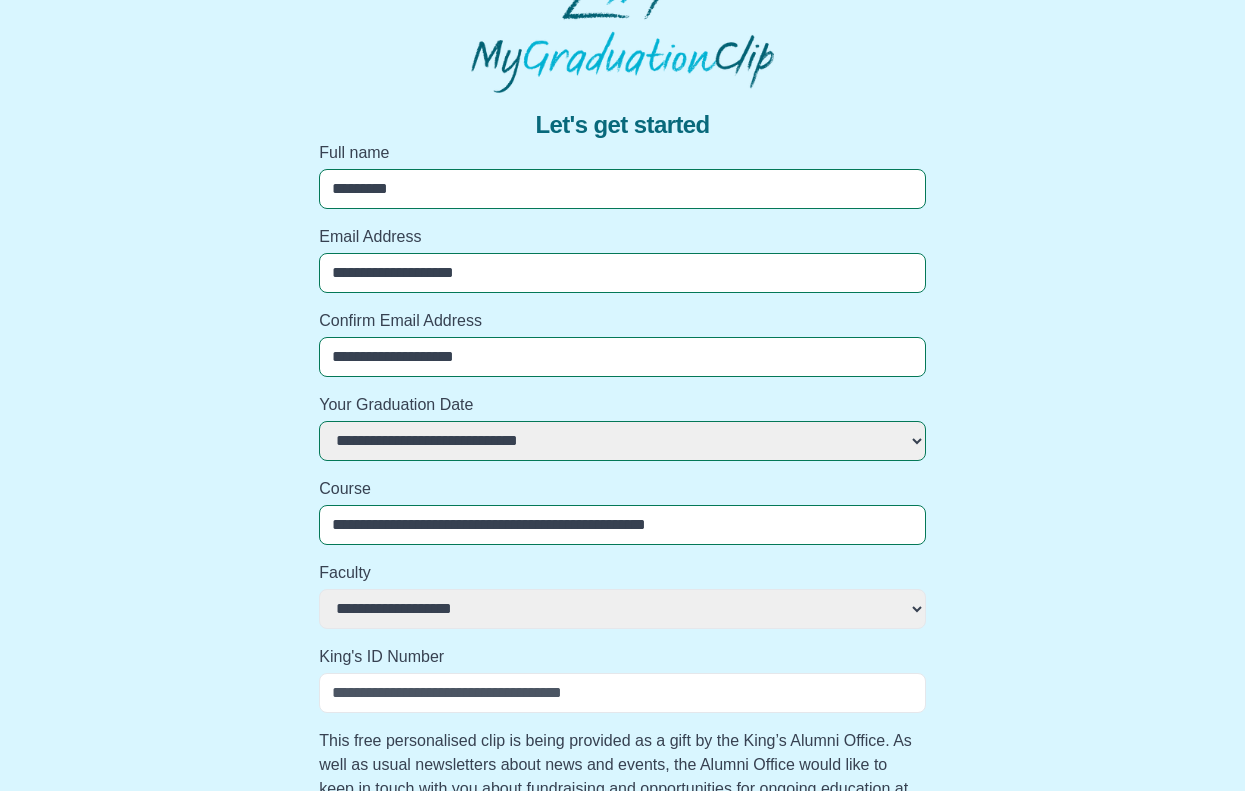 select 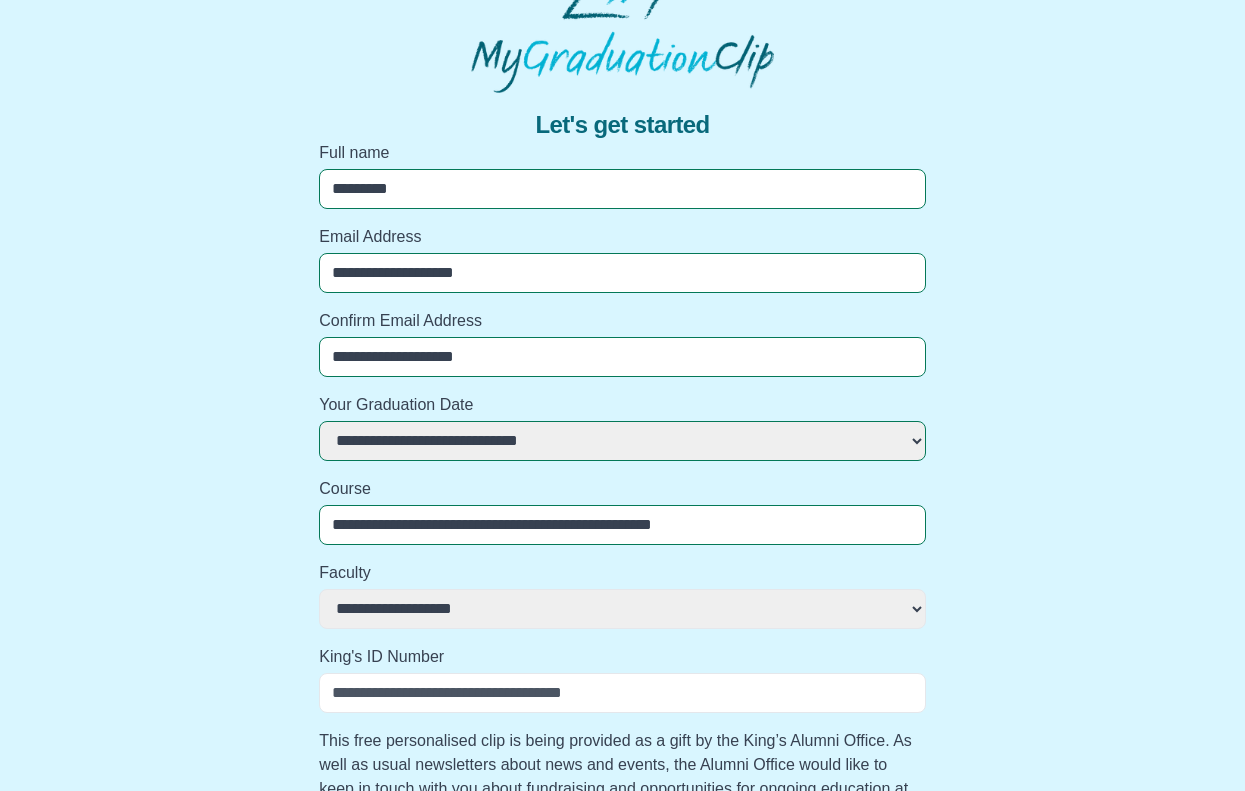 select 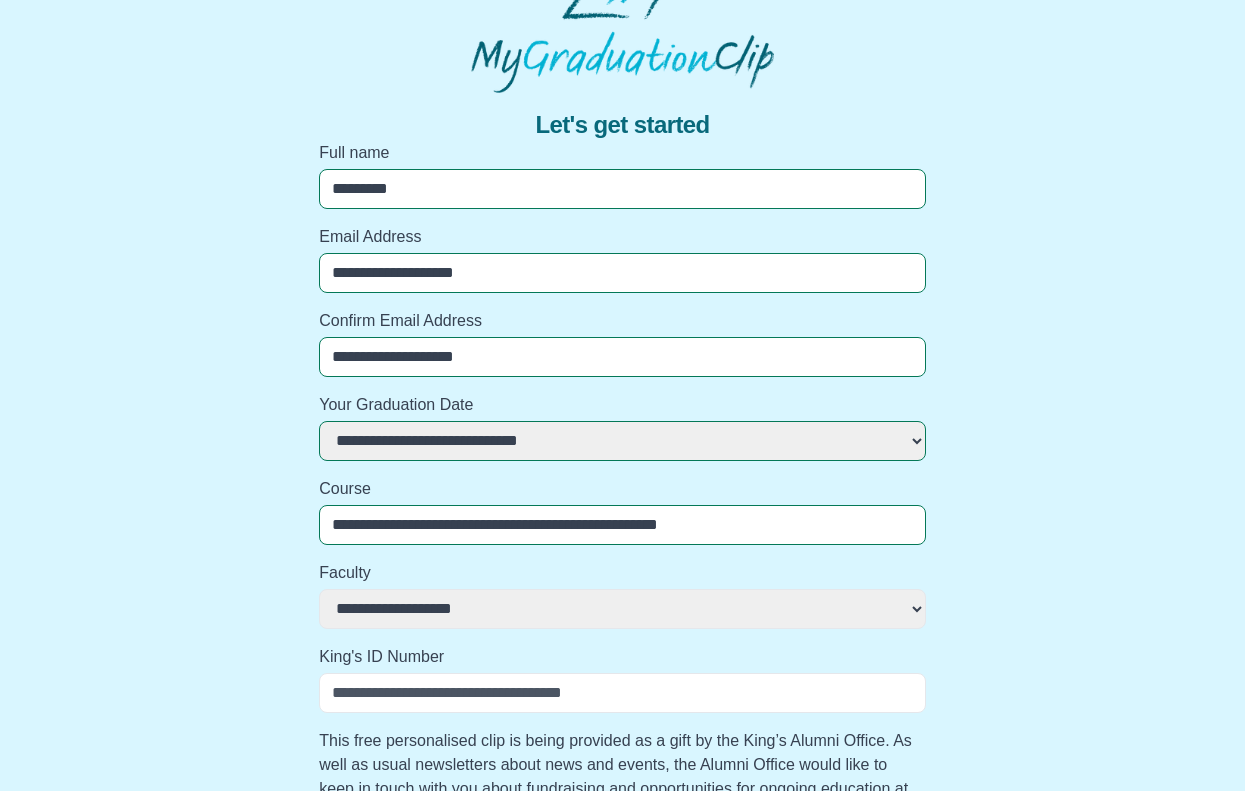 select 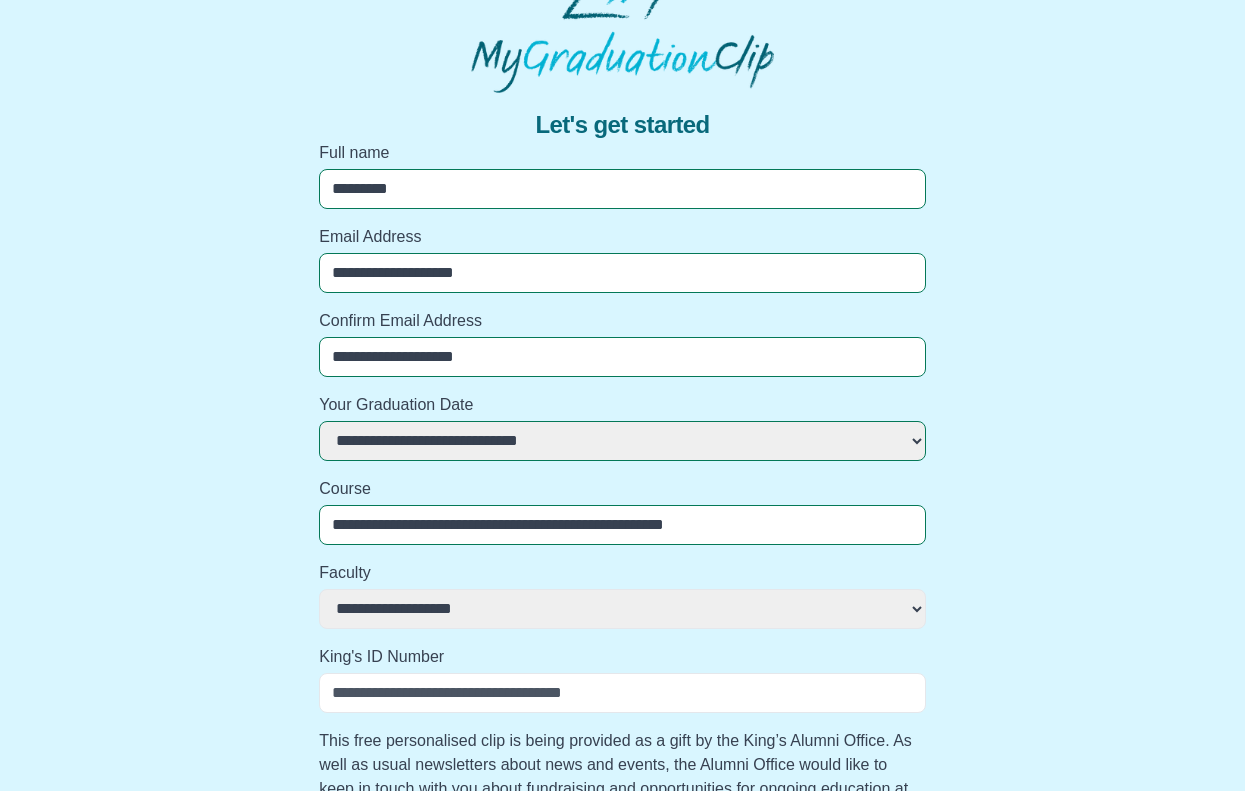 select 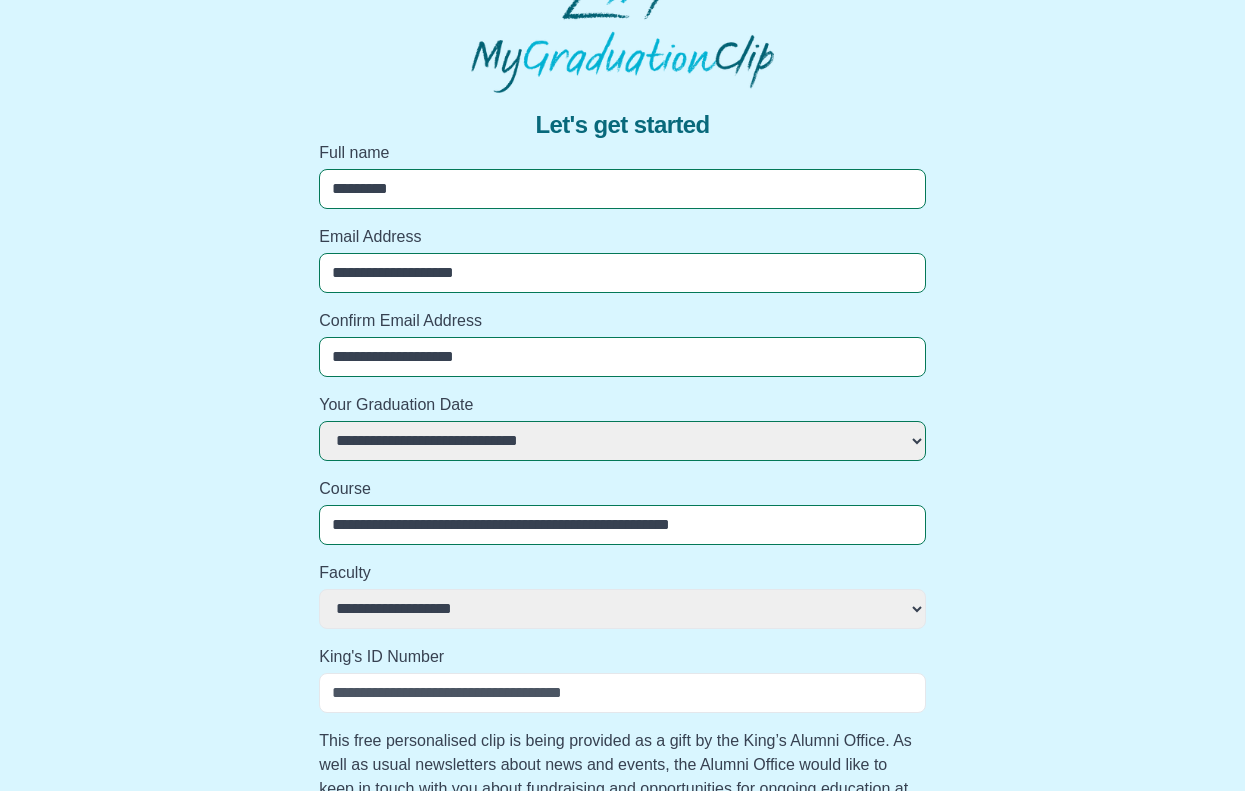 select 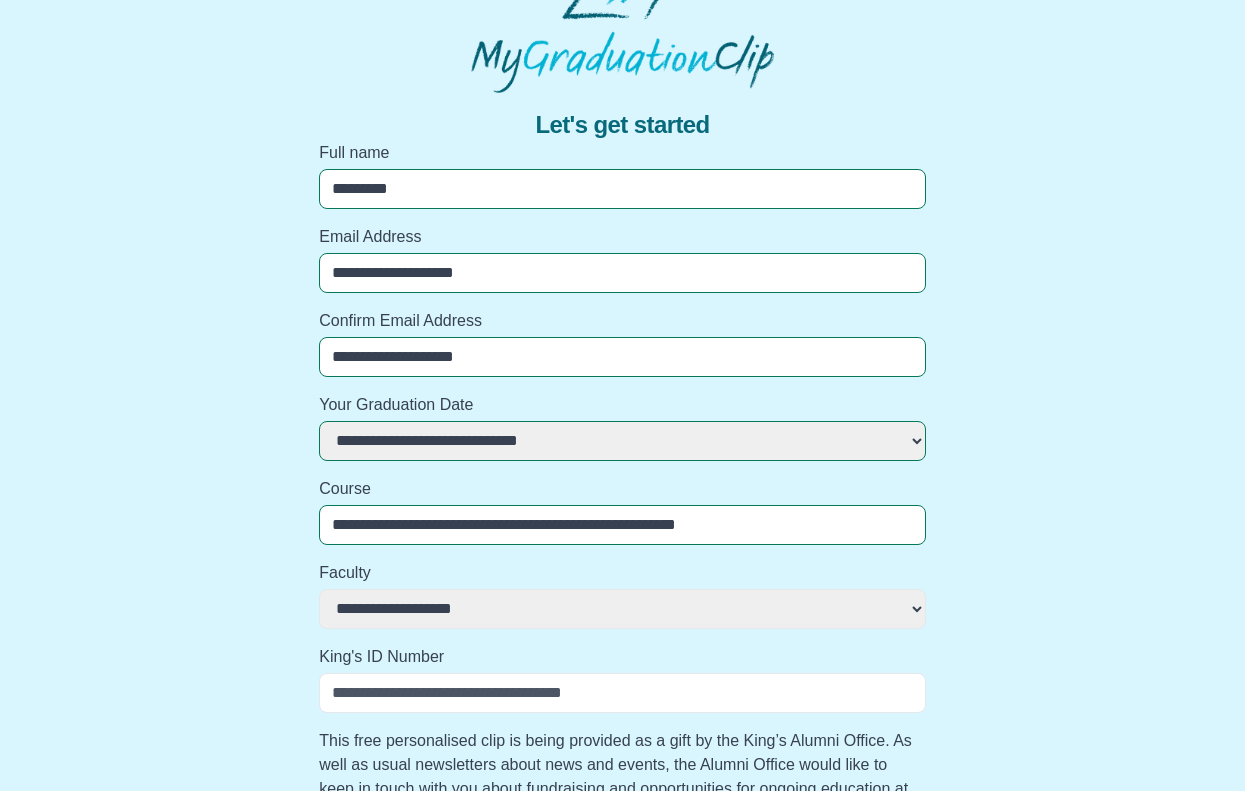 select 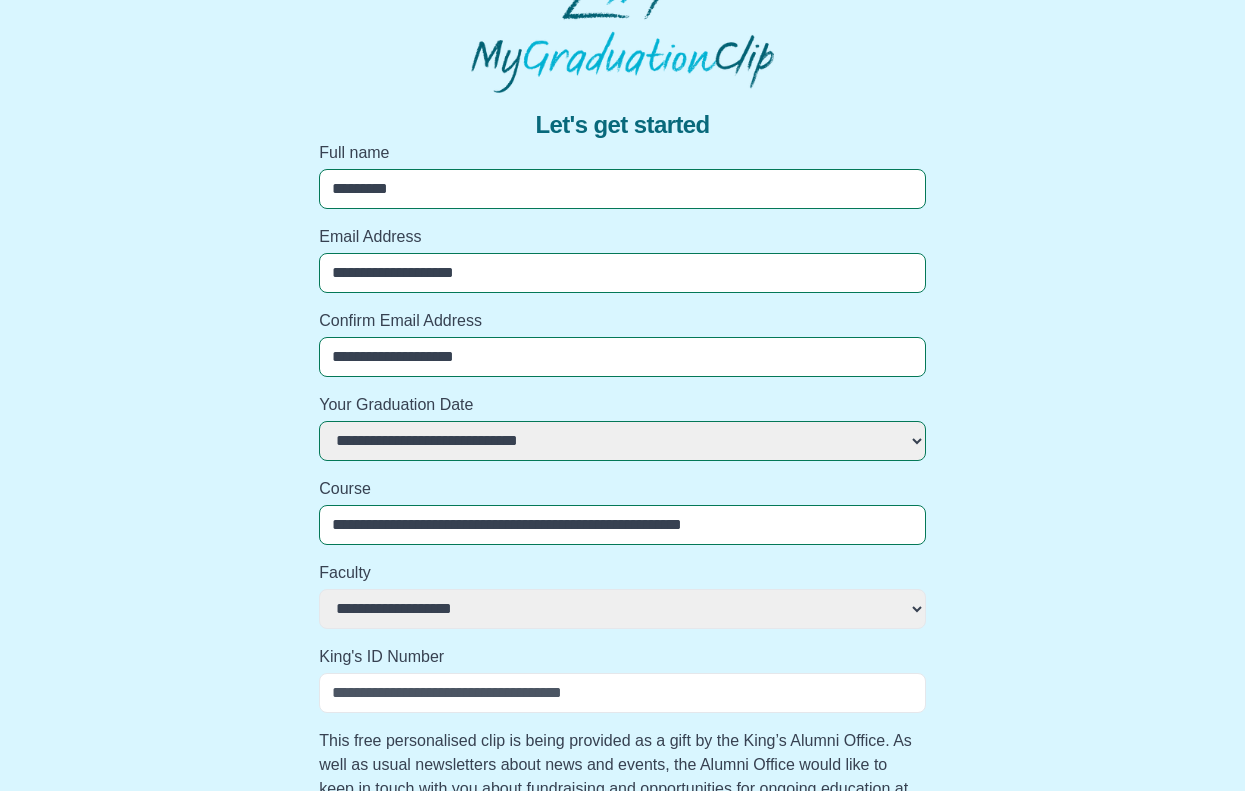 select 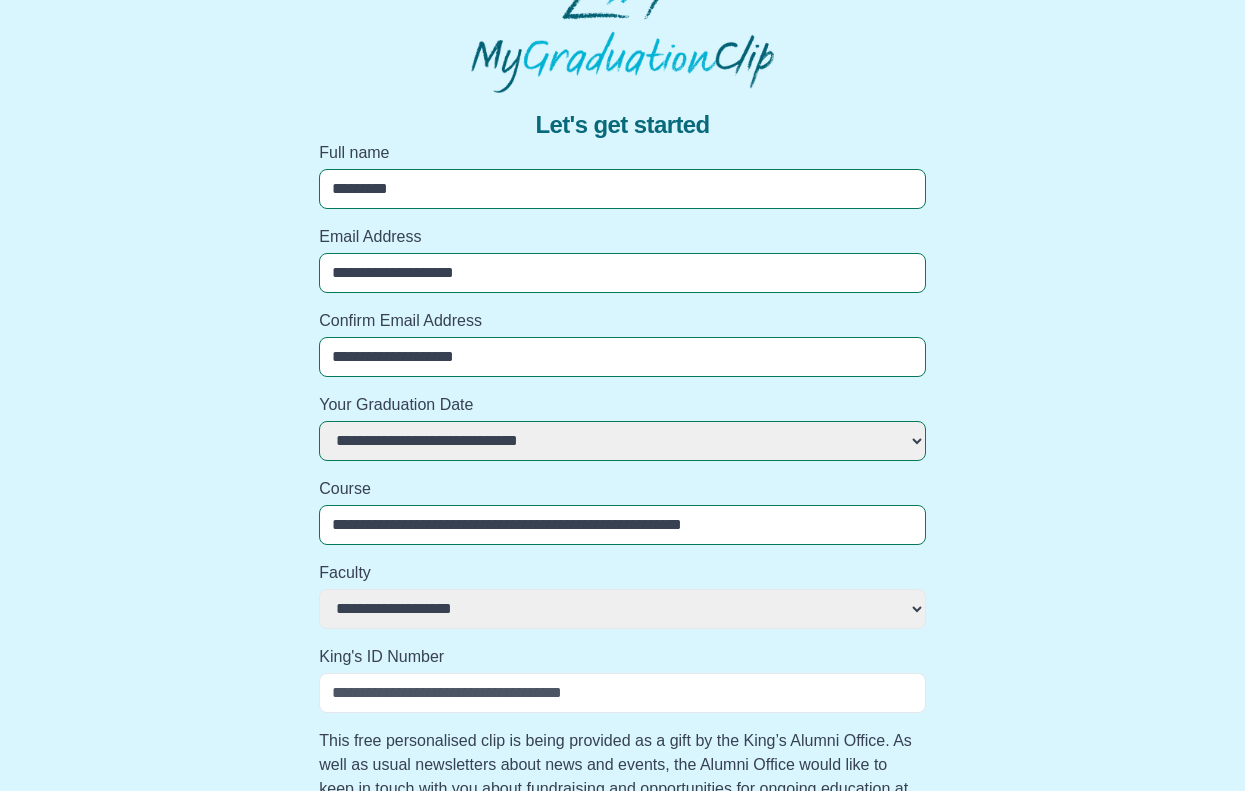 click on "**********" at bounding box center [622, 609] 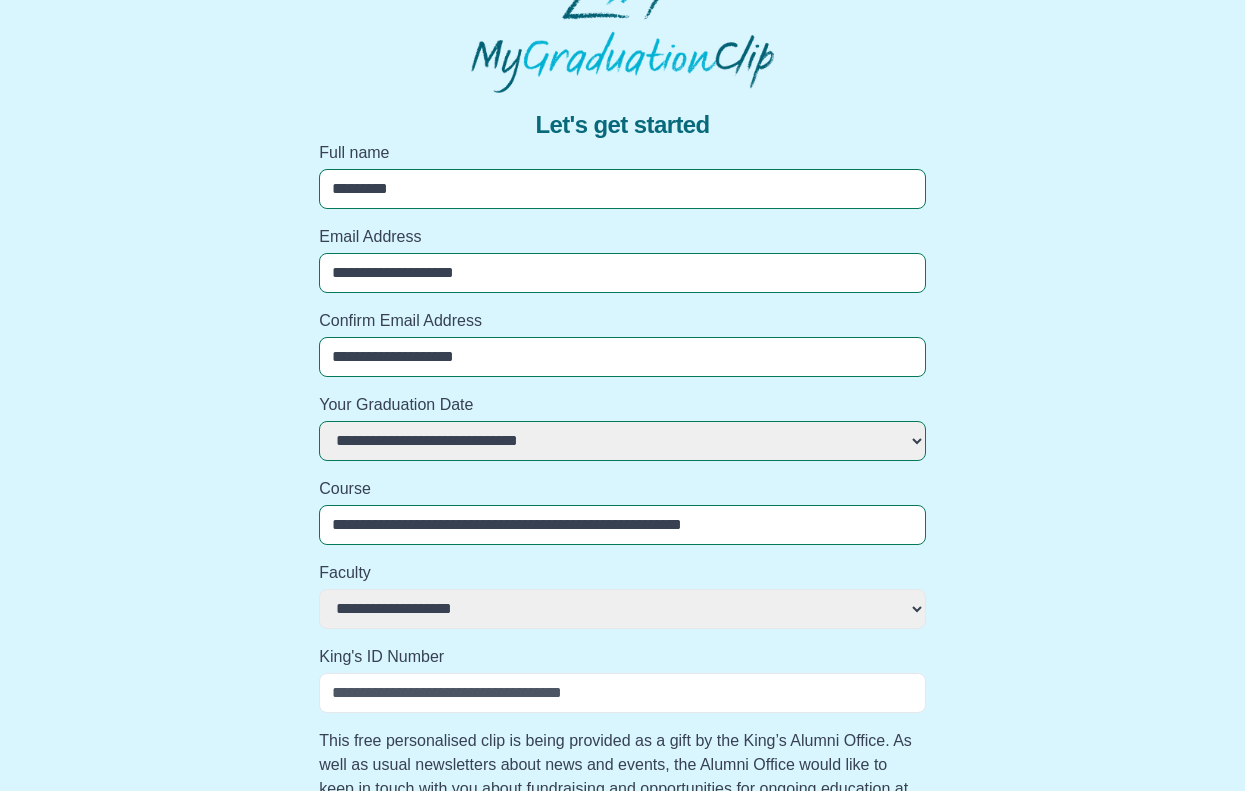 select on "**********" 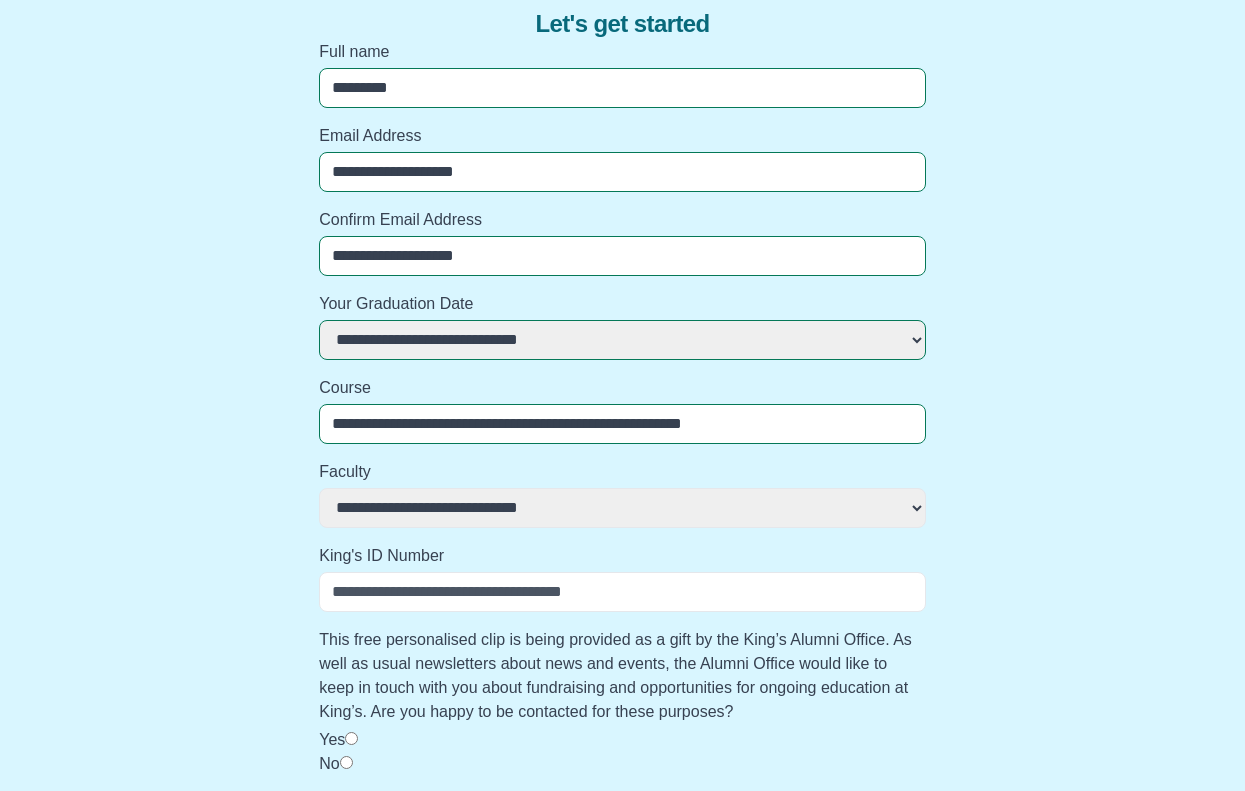 scroll, scrollTop: 211, scrollLeft: 0, axis: vertical 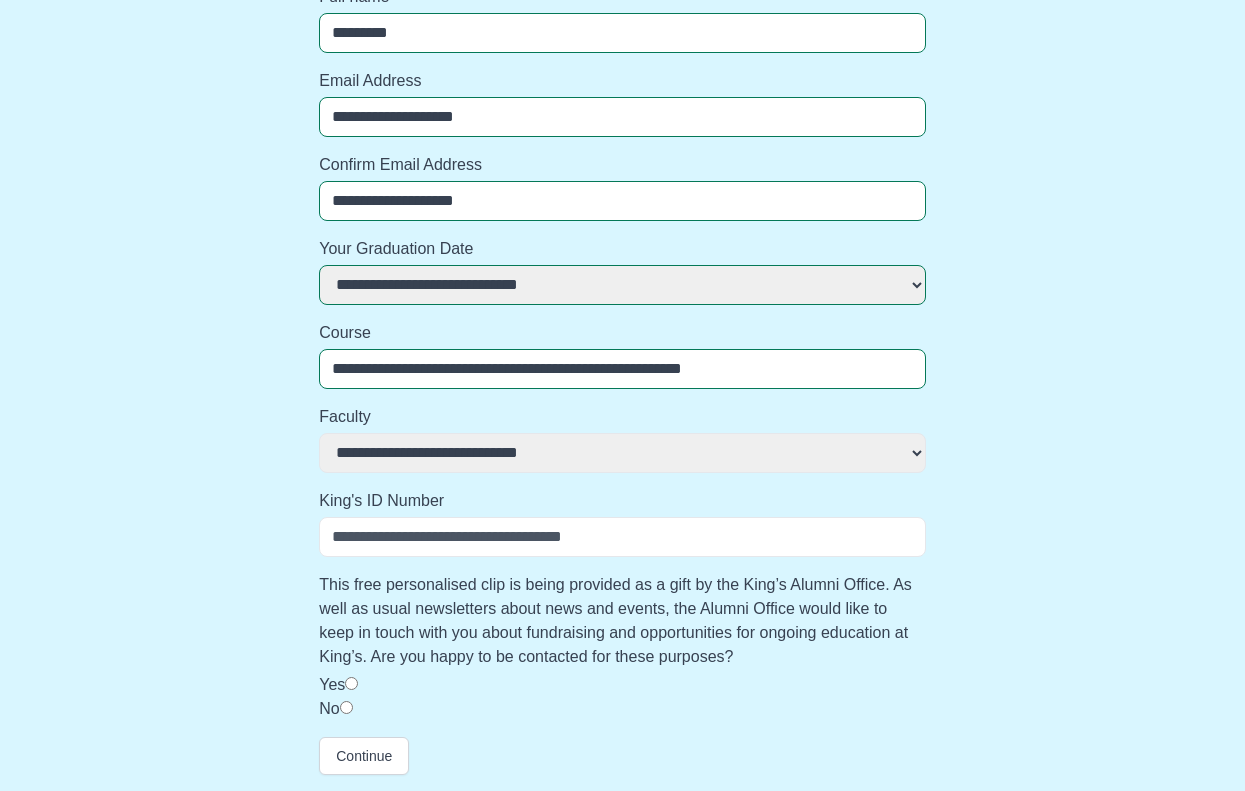 click on "King's ID Number" at bounding box center [622, 537] 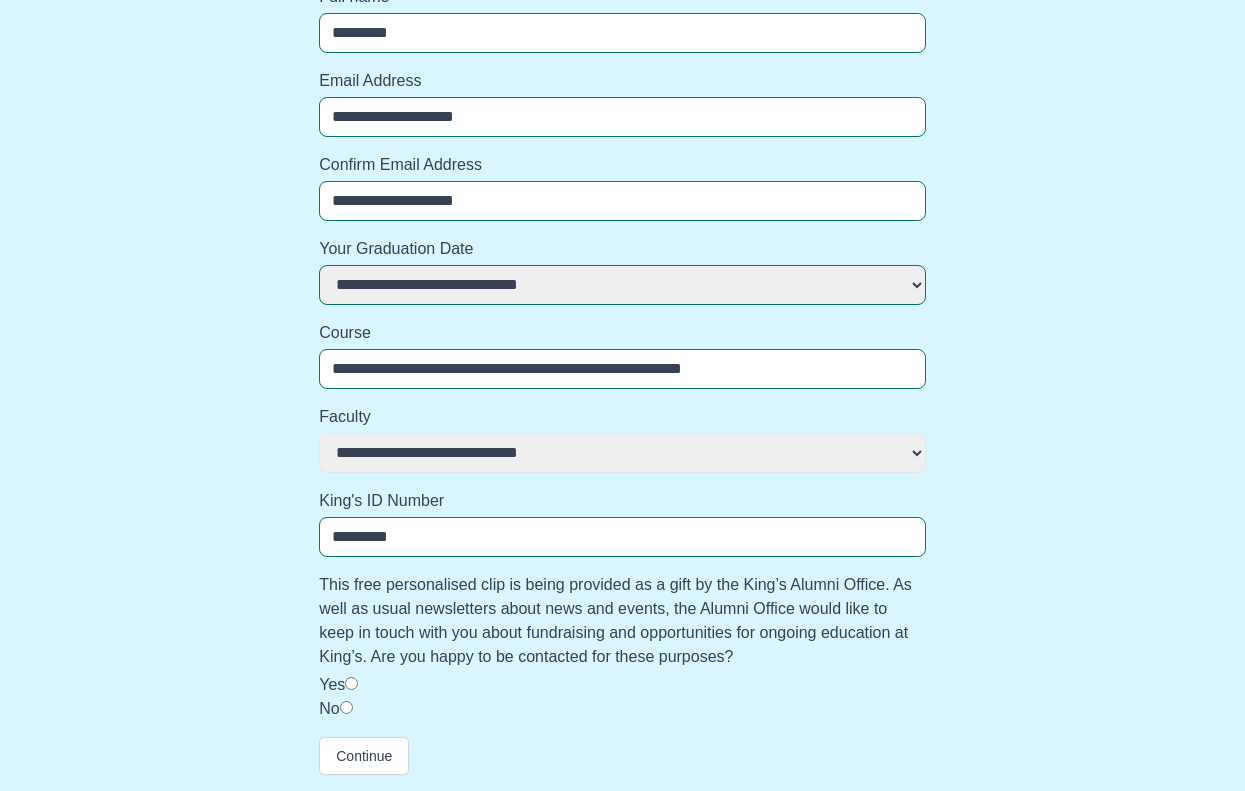 type on "*********" 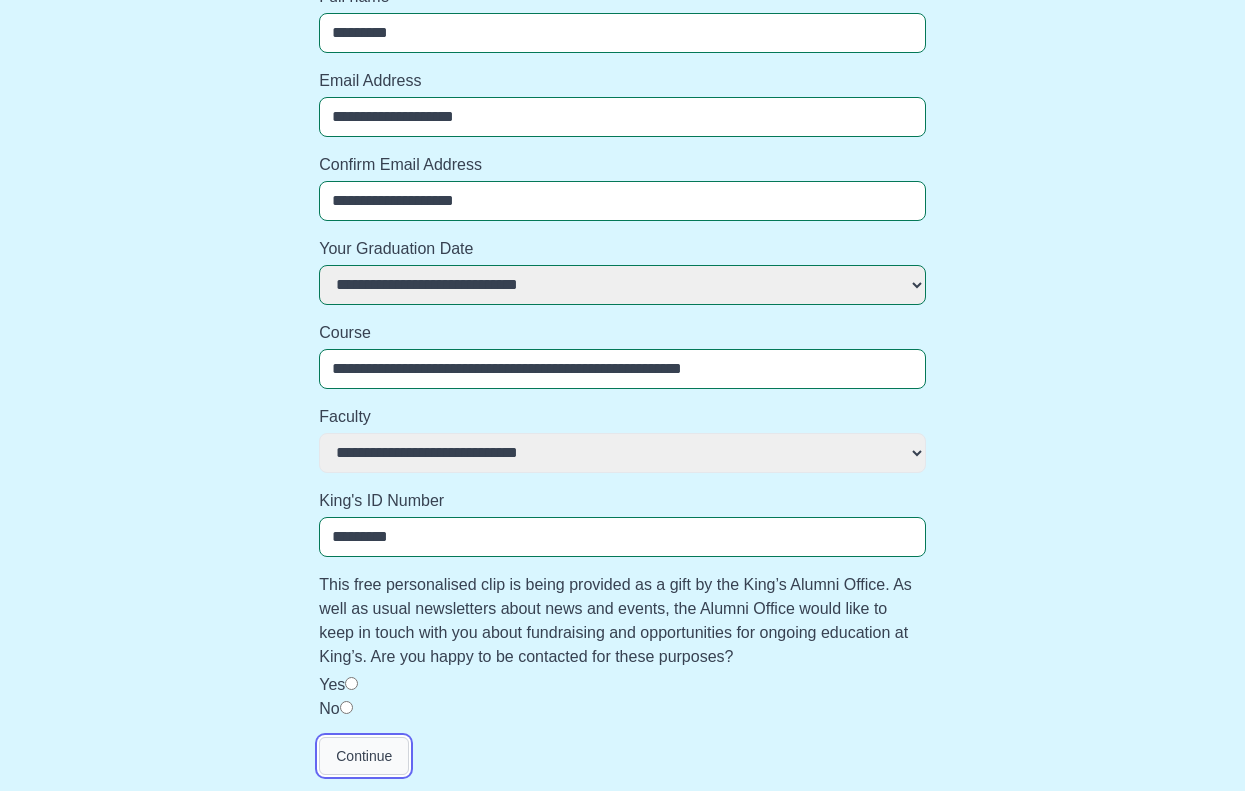 click on "Continue" at bounding box center [364, 756] 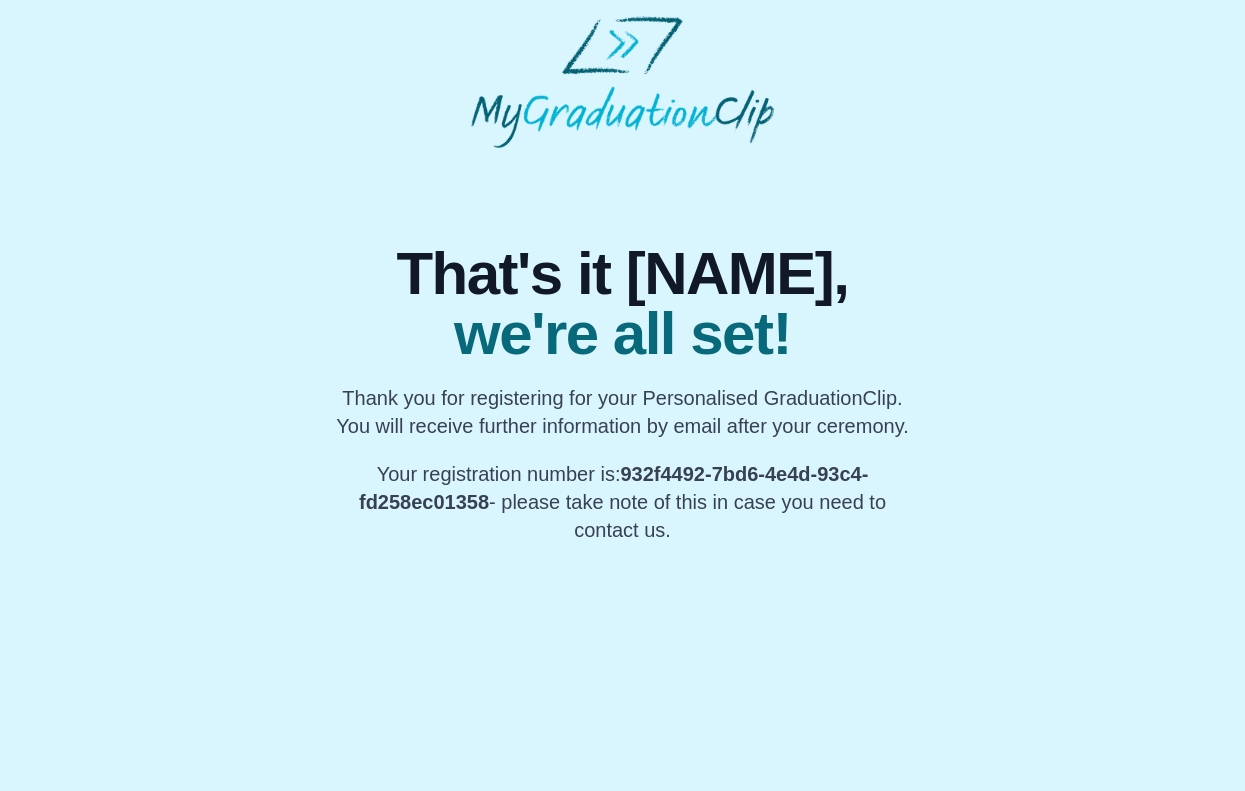 scroll, scrollTop: 0, scrollLeft: 0, axis: both 